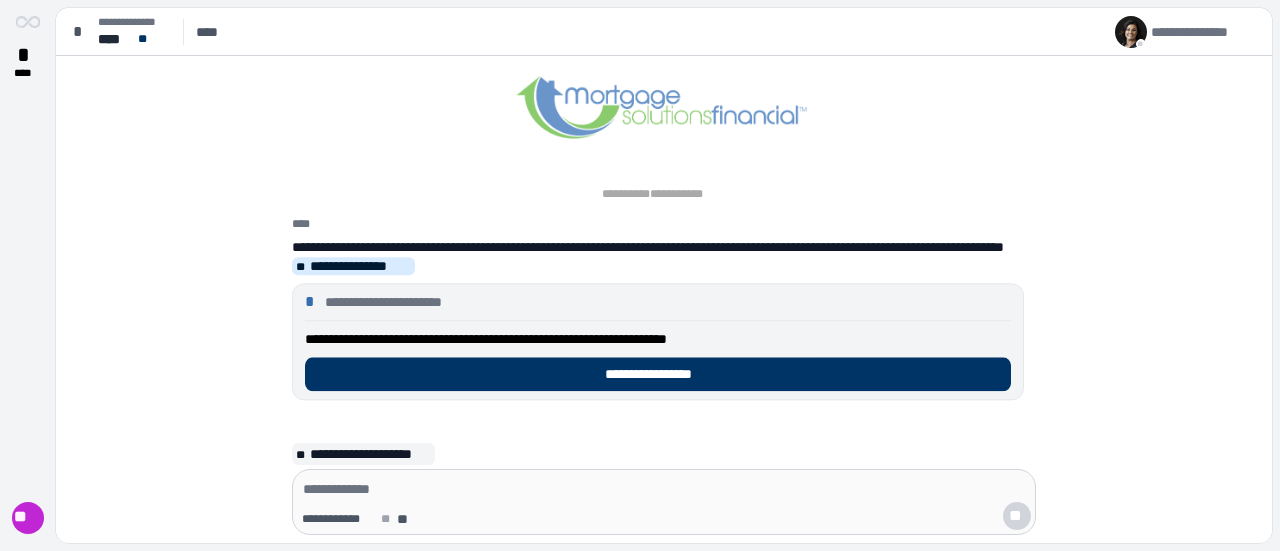 scroll, scrollTop: 0, scrollLeft: 0, axis: both 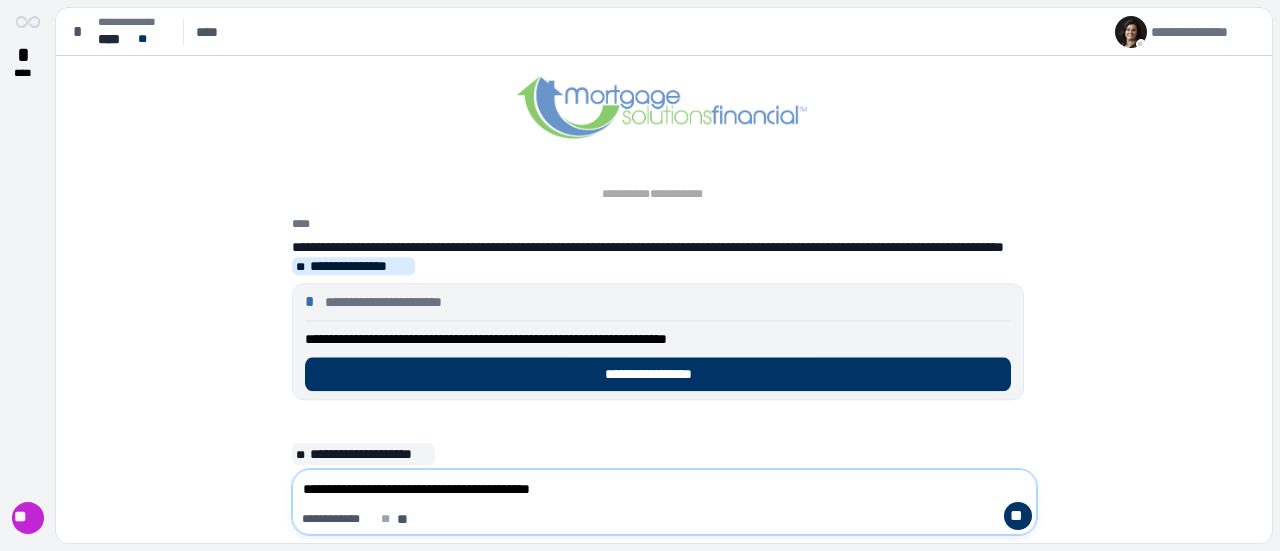 type on "**********" 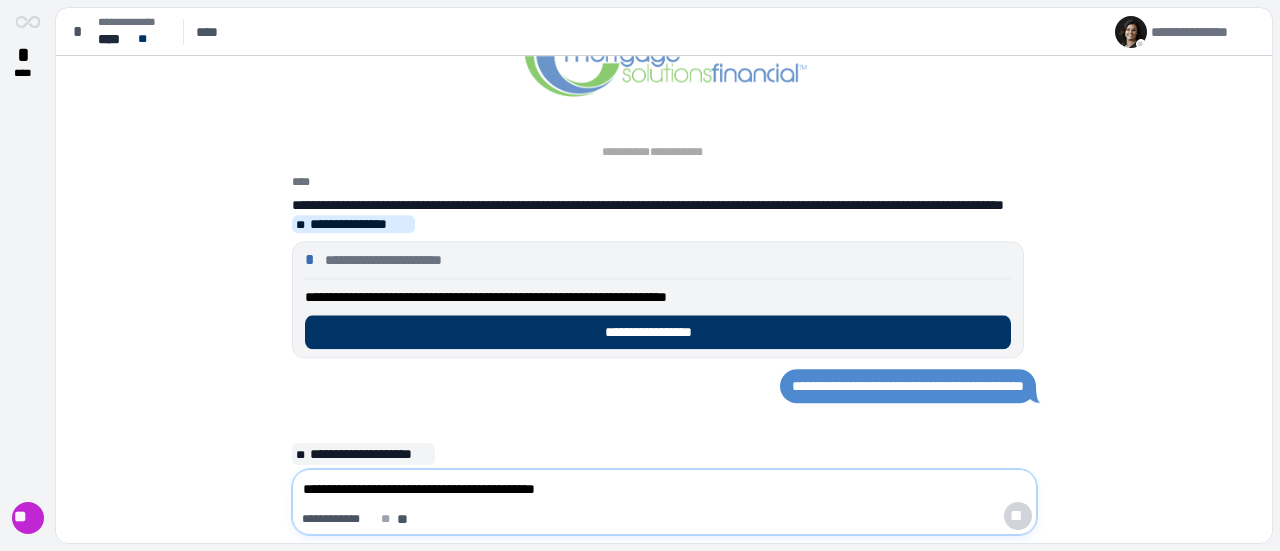 type 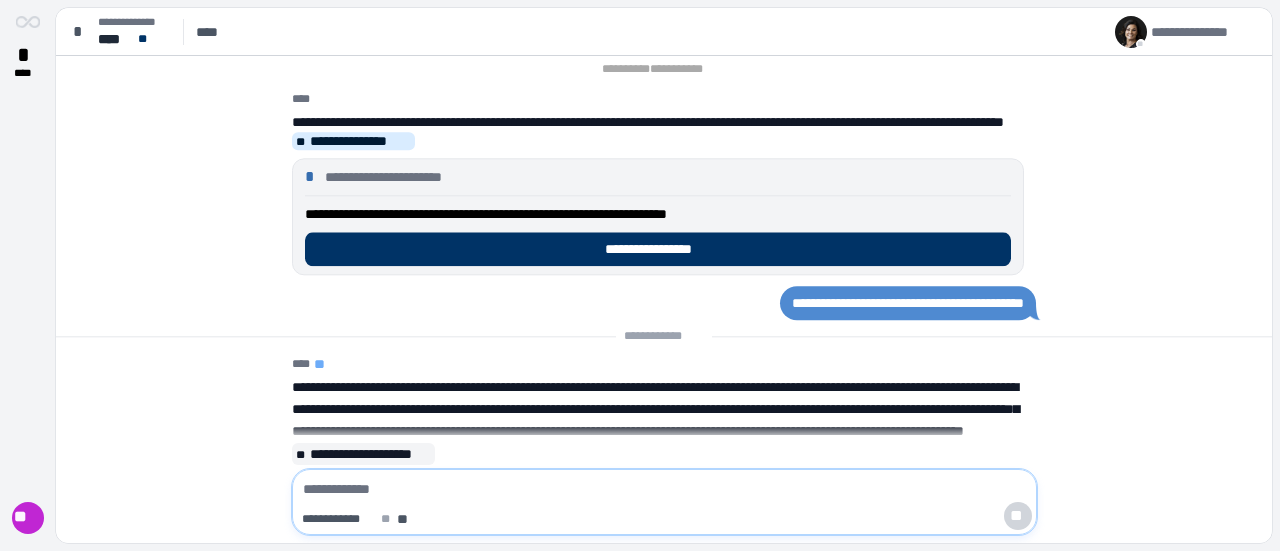 scroll, scrollTop: 0, scrollLeft: 0, axis: both 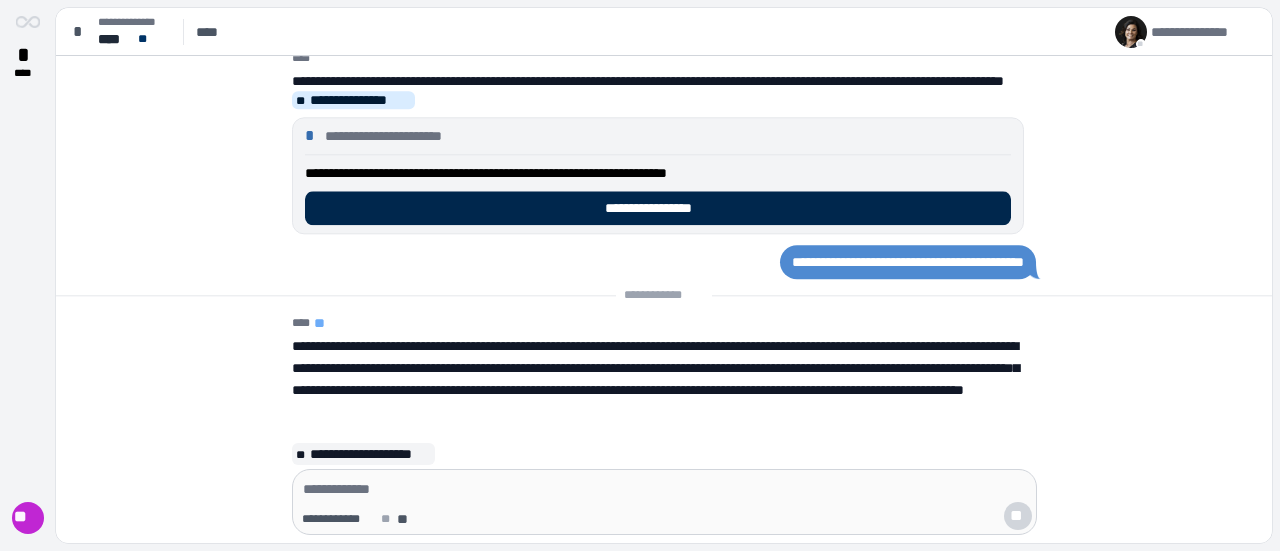 click on "**********" at bounding box center [658, 208] 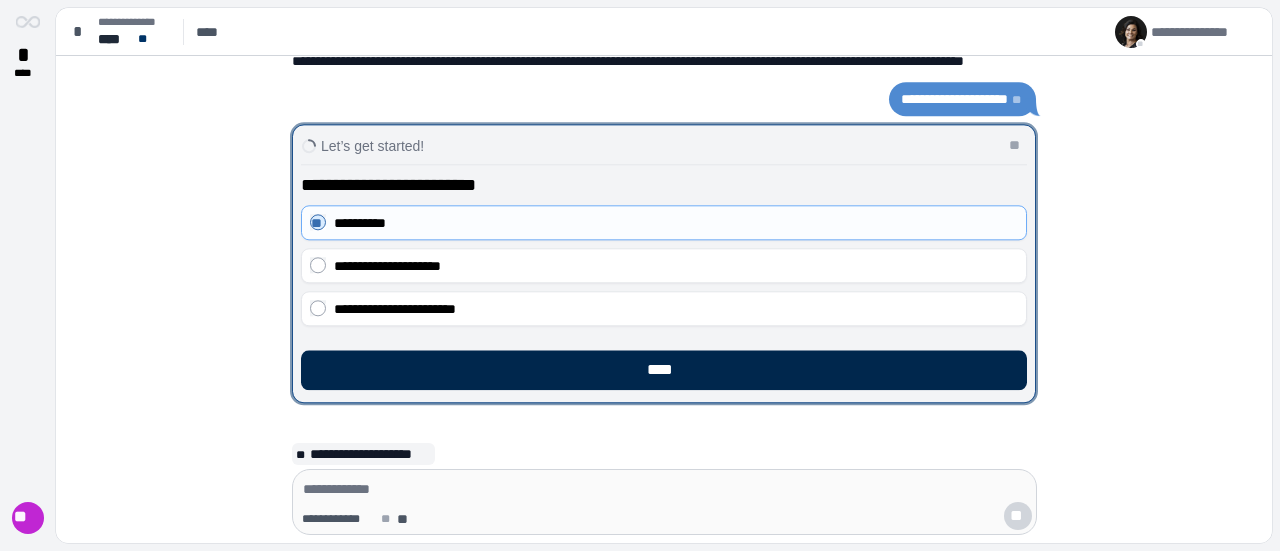 click on "****" at bounding box center [664, 370] 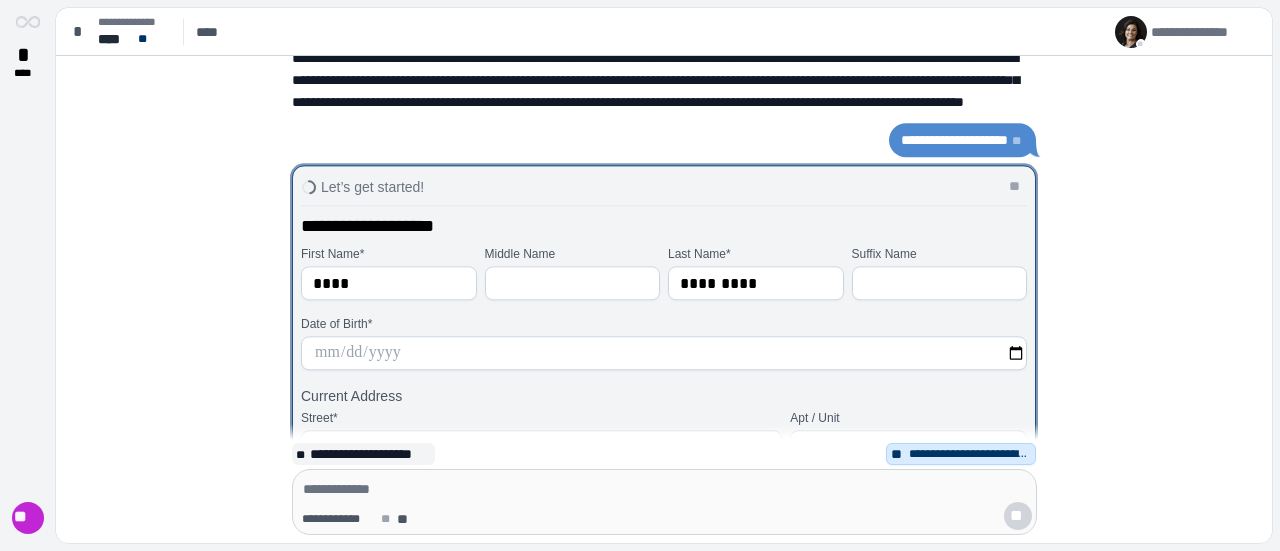scroll, scrollTop: 104, scrollLeft: 0, axis: vertical 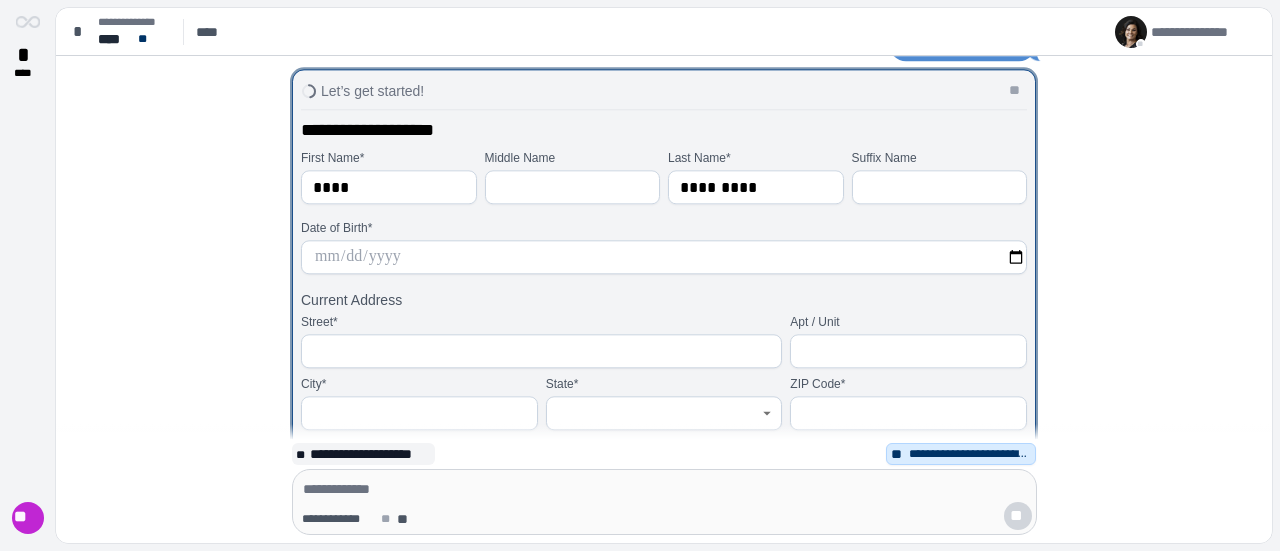 click at bounding box center [664, 257] 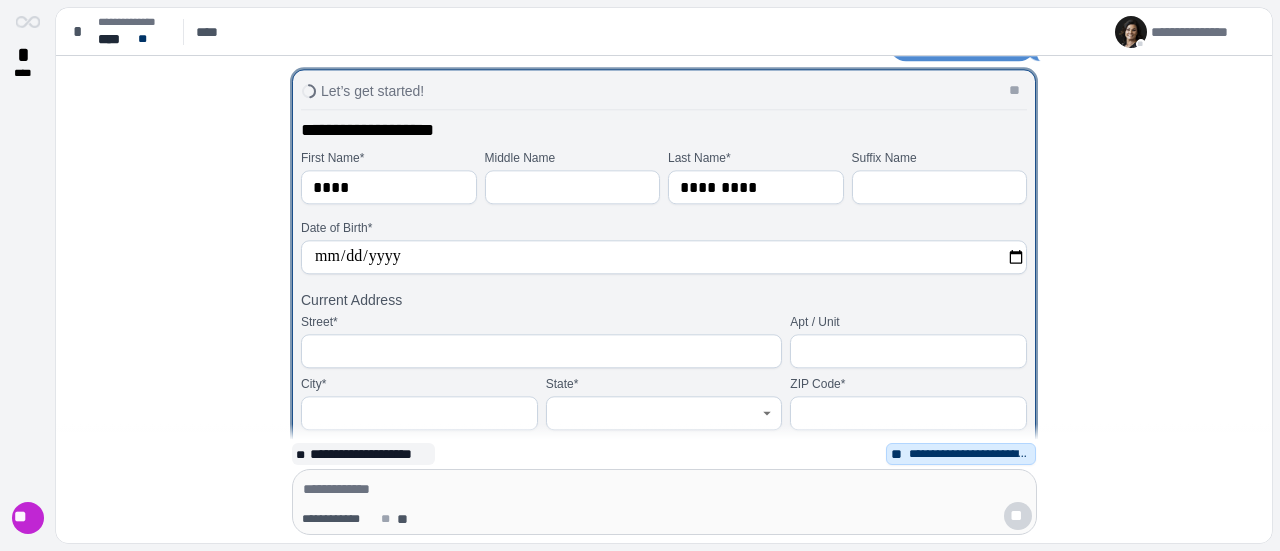 type on "**********" 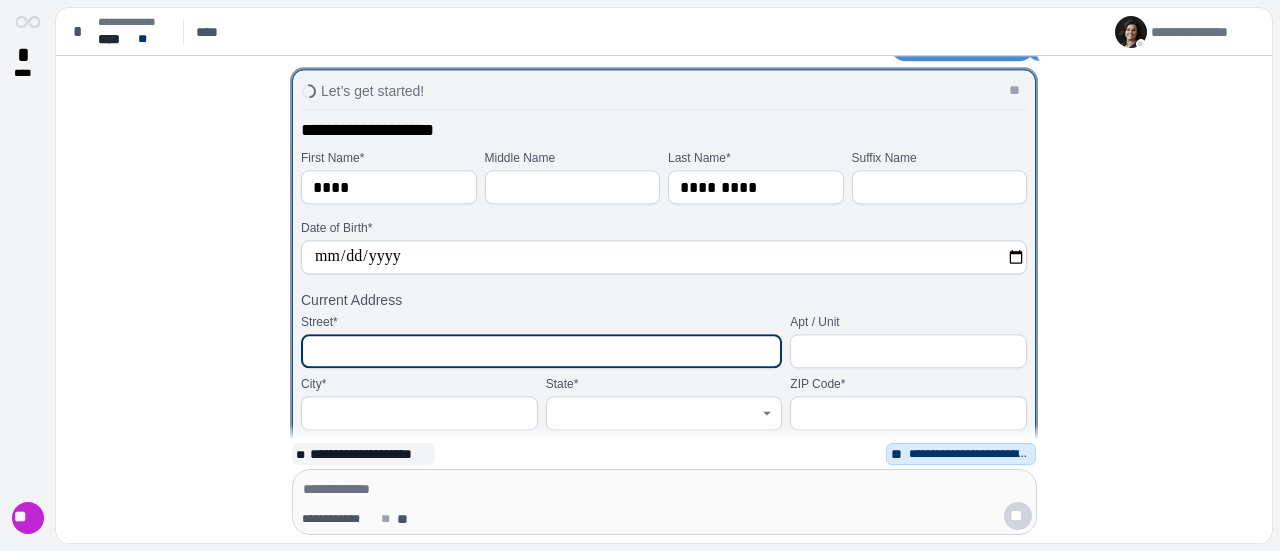 click at bounding box center [541, 351] 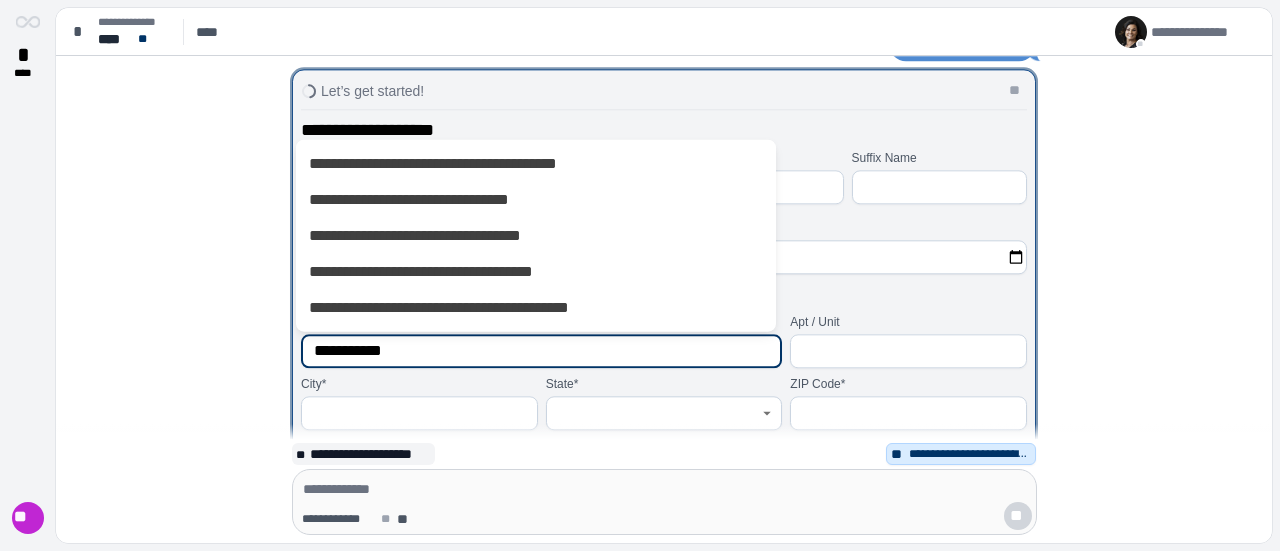 type on "**********" 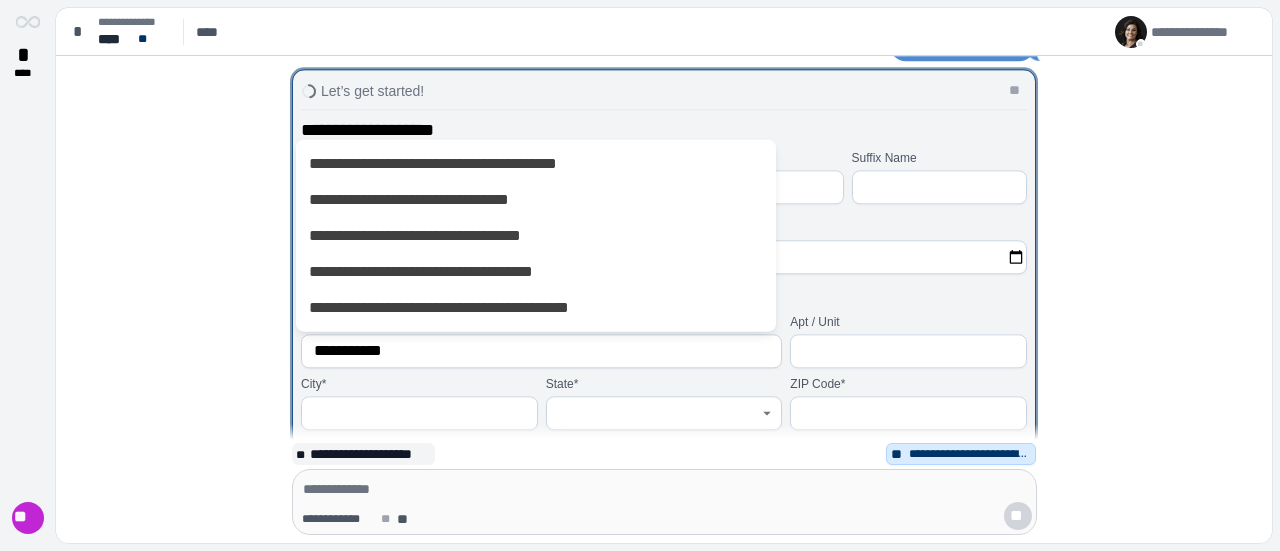 click at bounding box center (419, 413) 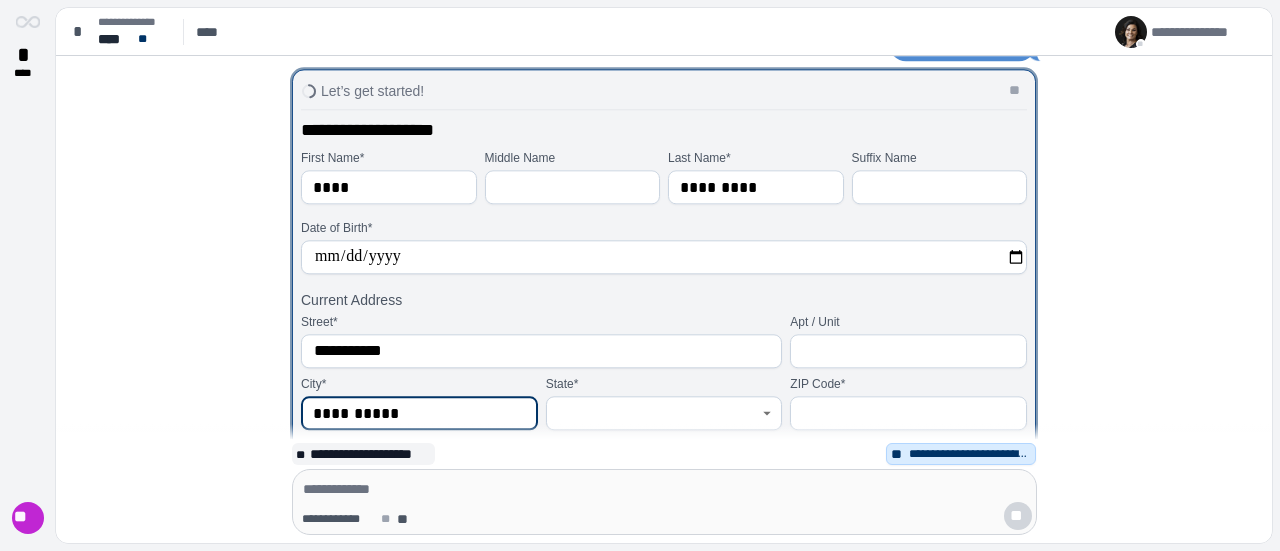 type on "**********" 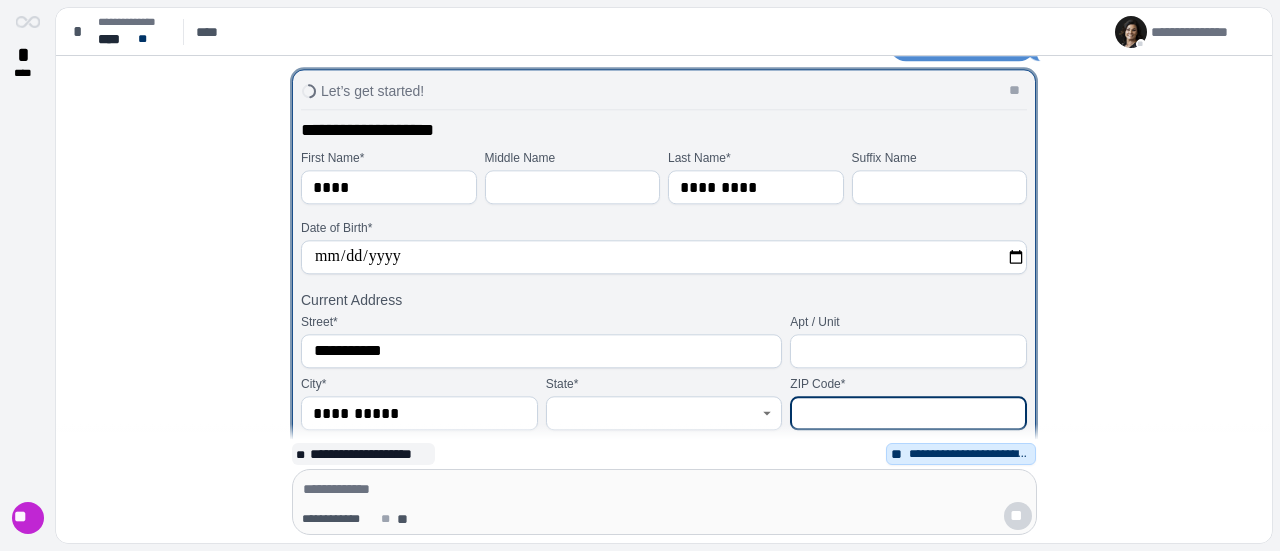 click at bounding box center (908, 413) 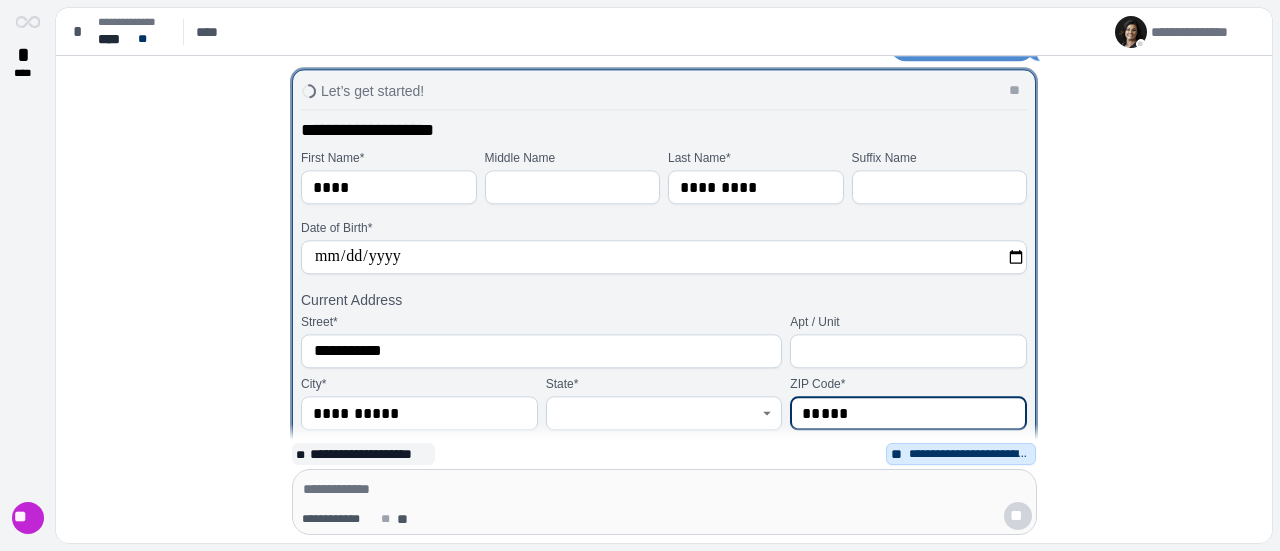 type on "*****" 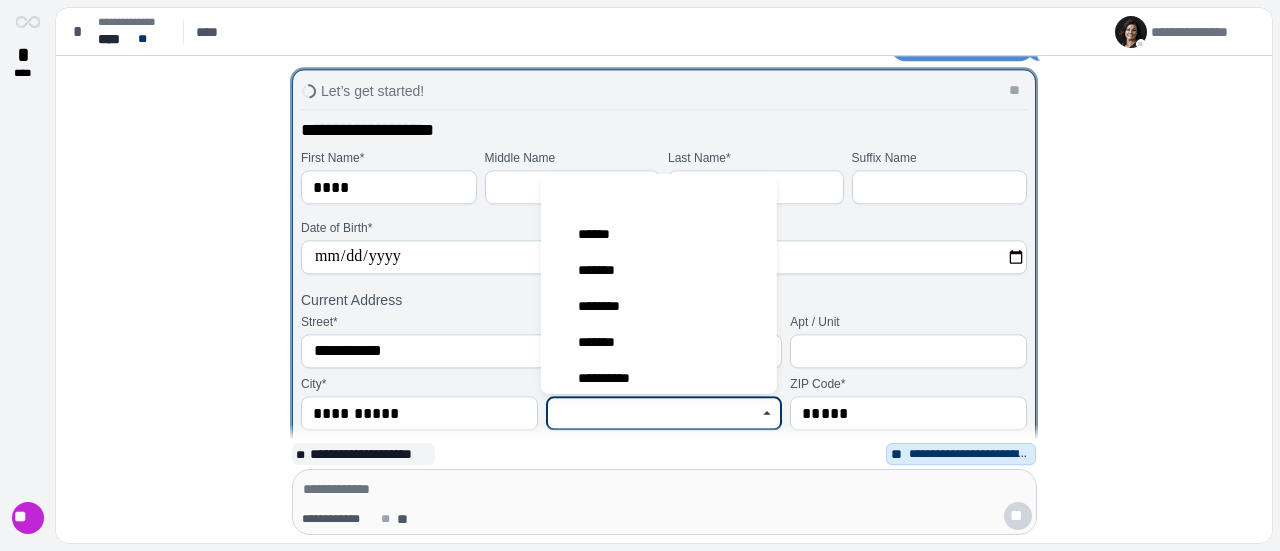 click at bounding box center [653, 413] 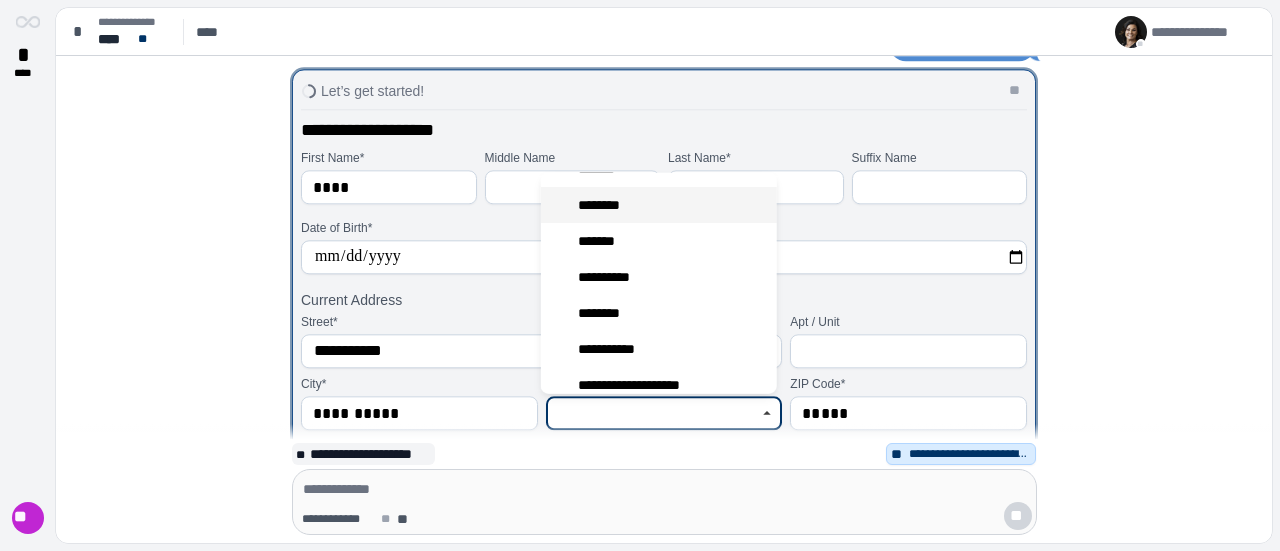 scroll, scrollTop: 300, scrollLeft: 0, axis: vertical 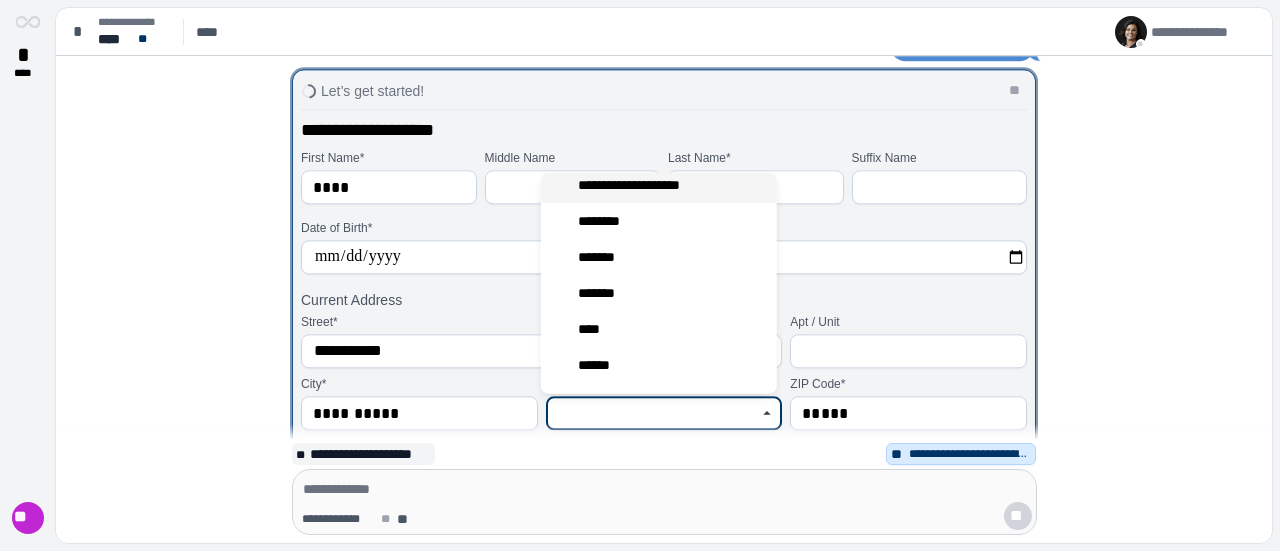 click on "**********" at bounding box center [639, 185] 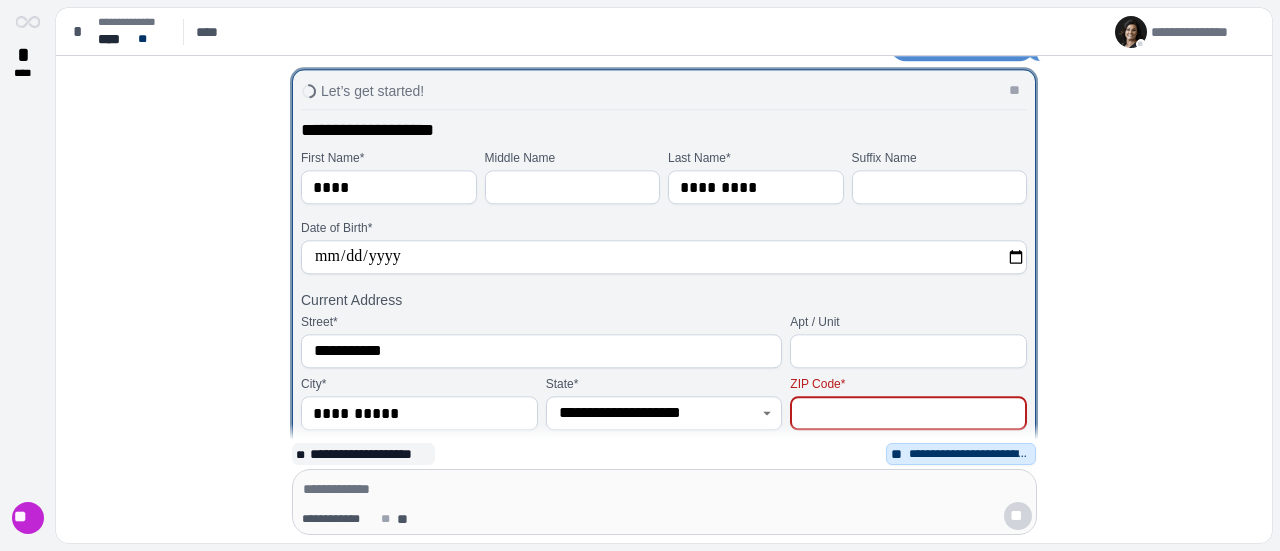 click at bounding box center (908, 413) 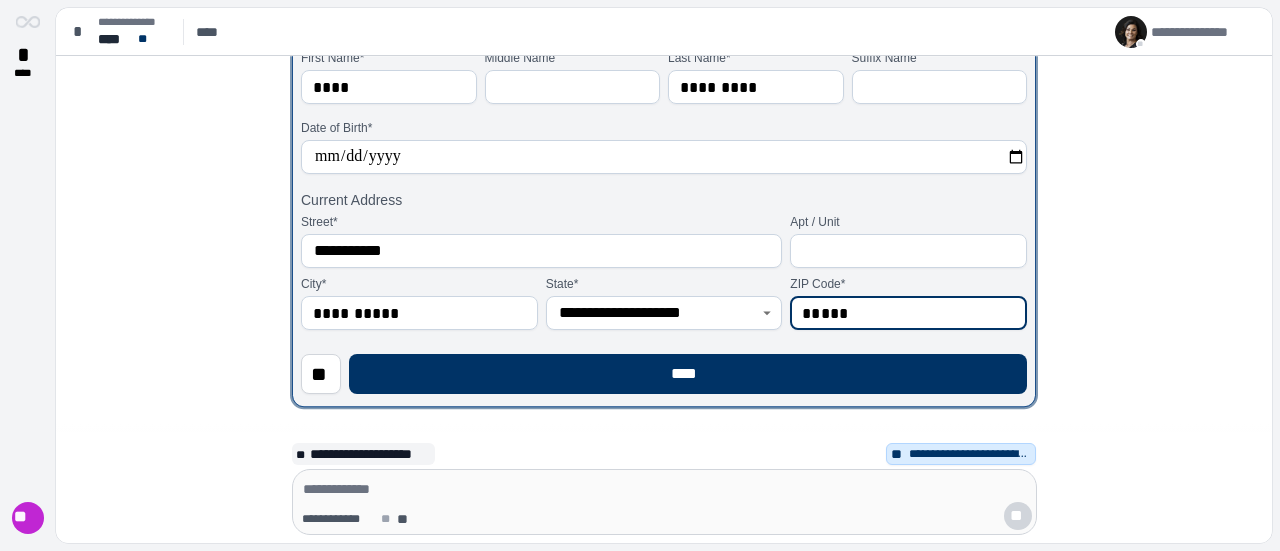 scroll, scrollTop: 0, scrollLeft: 0, axis: both 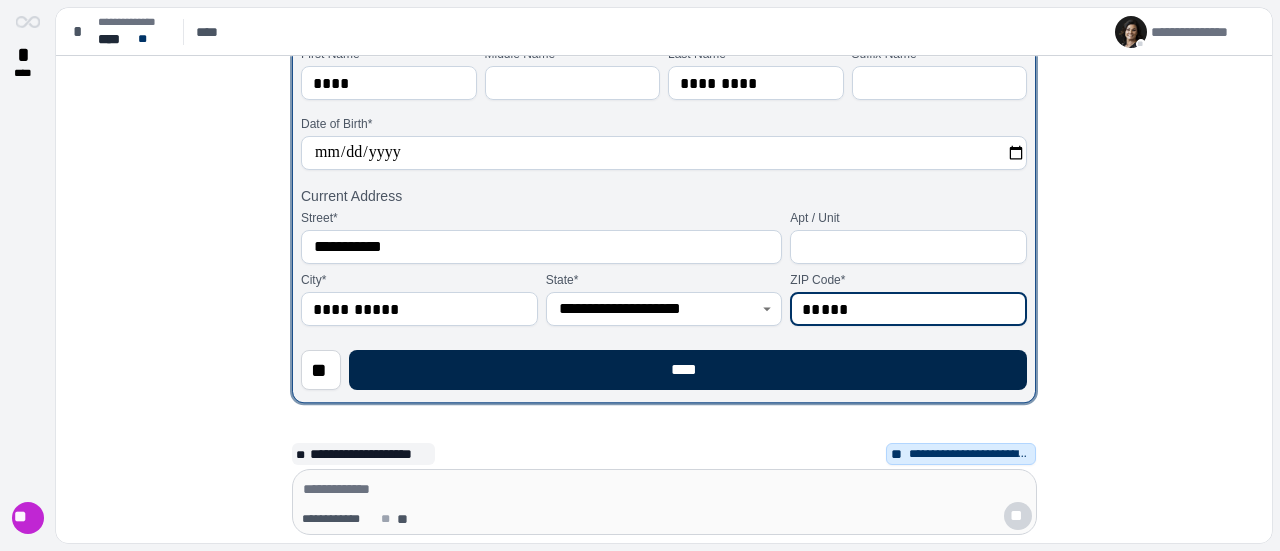type on "*****" 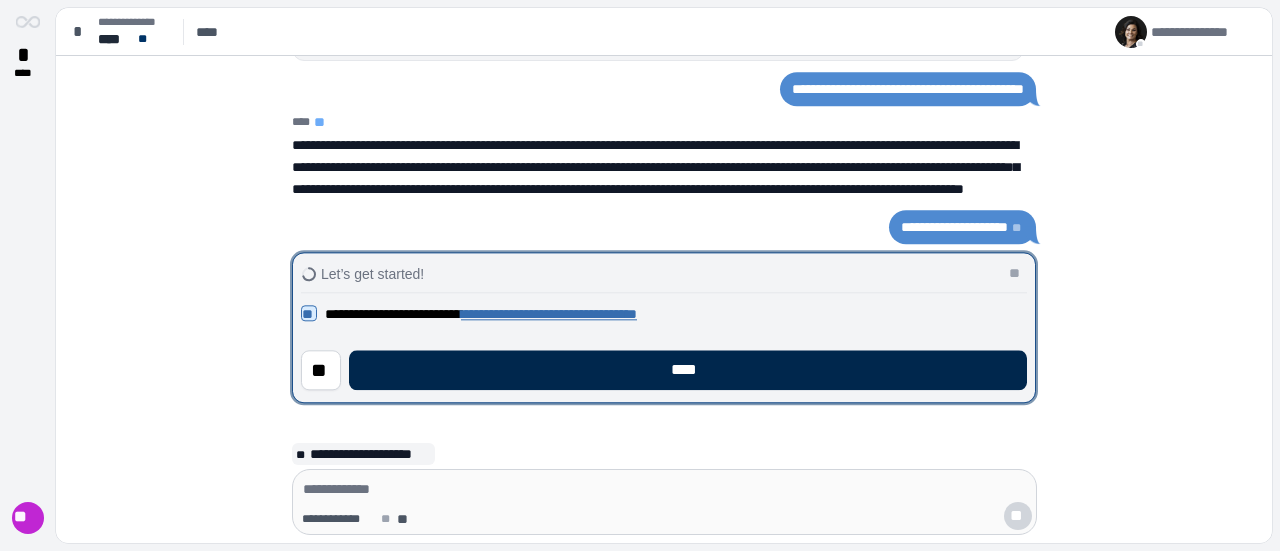 click on "****" at bounding box center [688, 370] 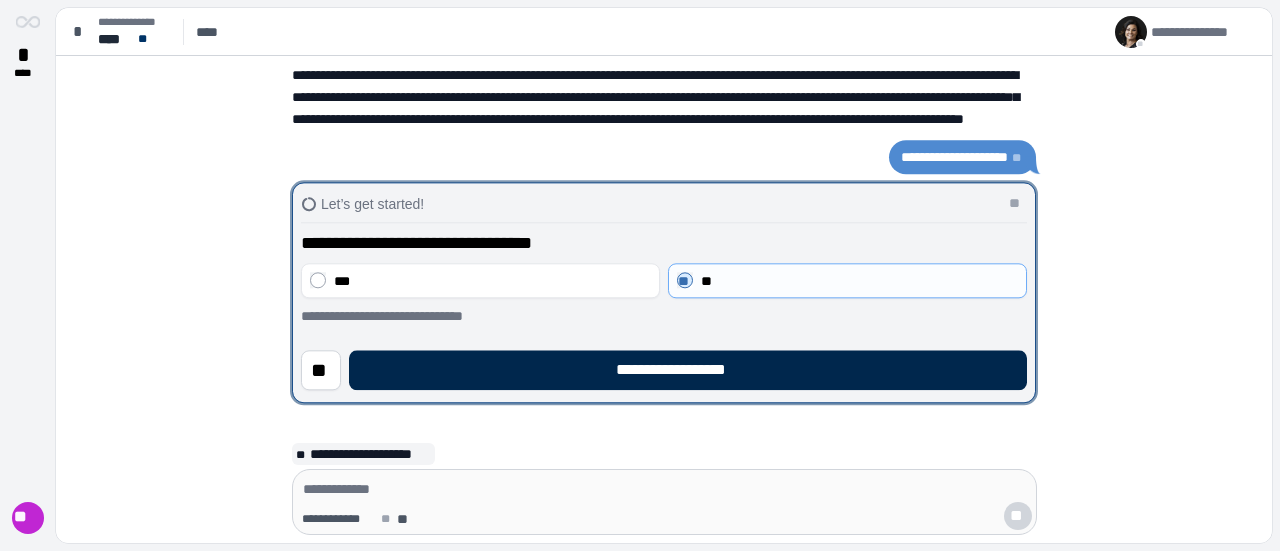 click on "**********" at bounding box center [688, 370] 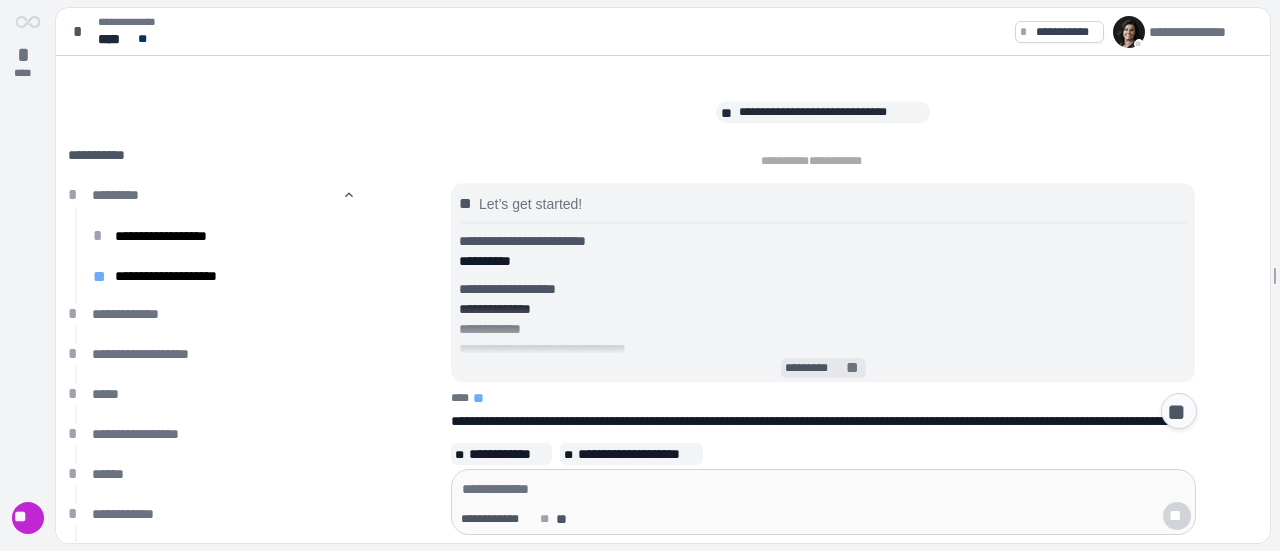 scroll, scrollTop: 106, scrollLeft: 0, axis: vertical 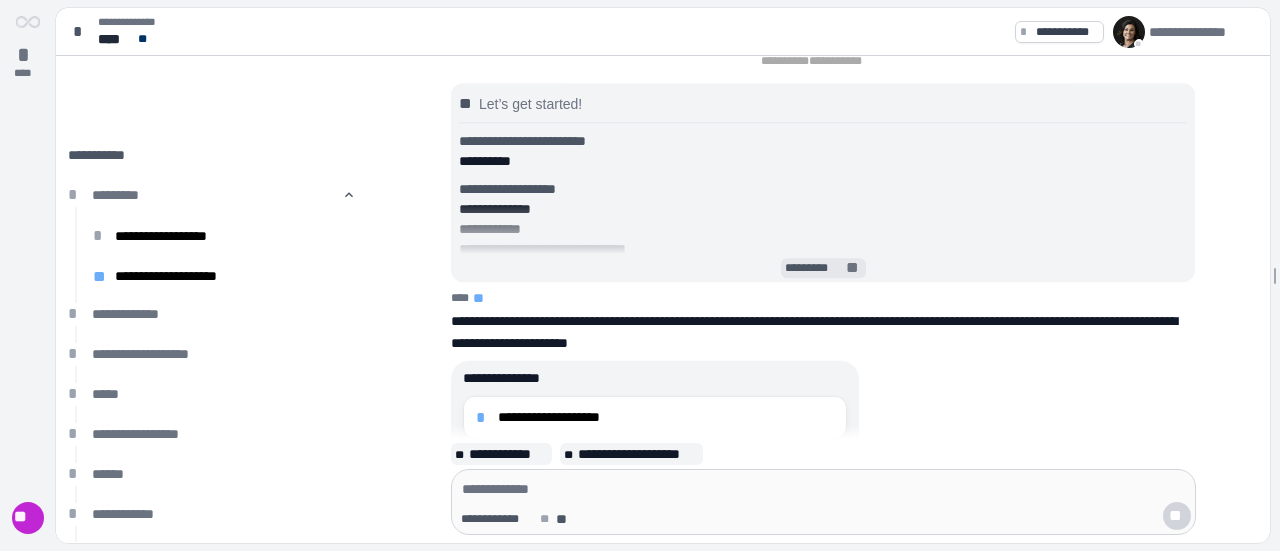 click on "*********" at bounding box center (814, 269) 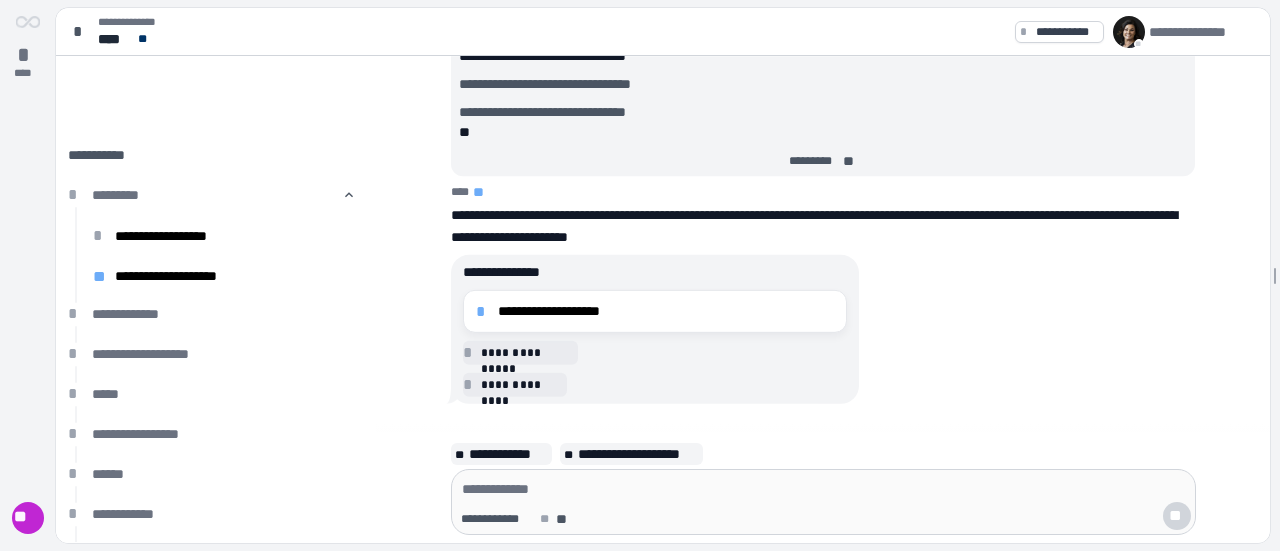 scroll, scrollTop: 293, scrollLeft: 0, axis: vertical 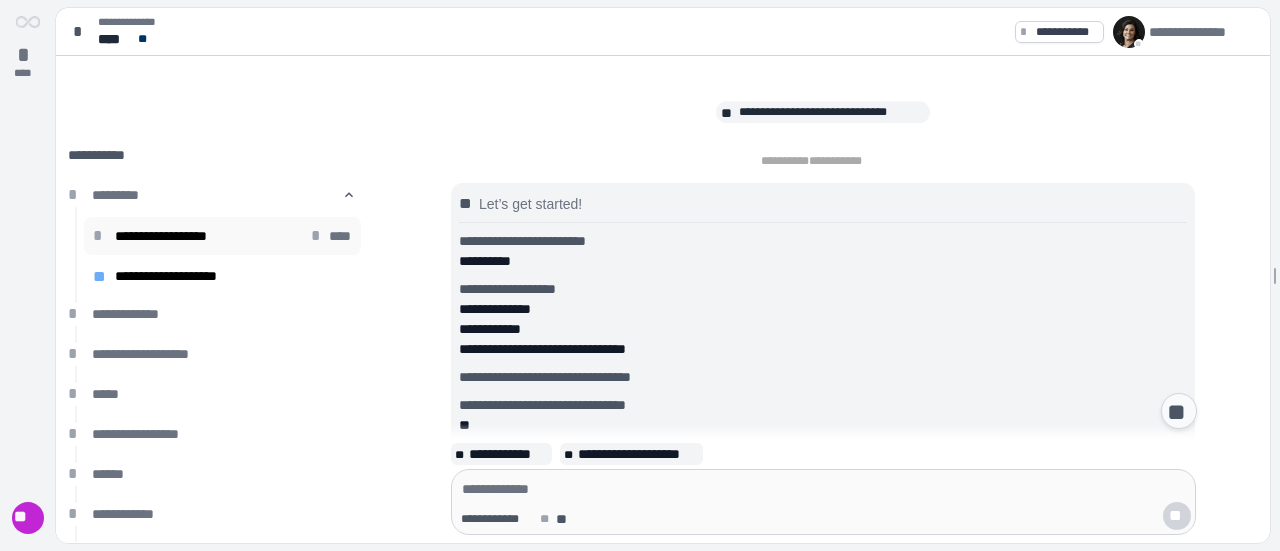 click on "**********" at bounding box center [211, 236] 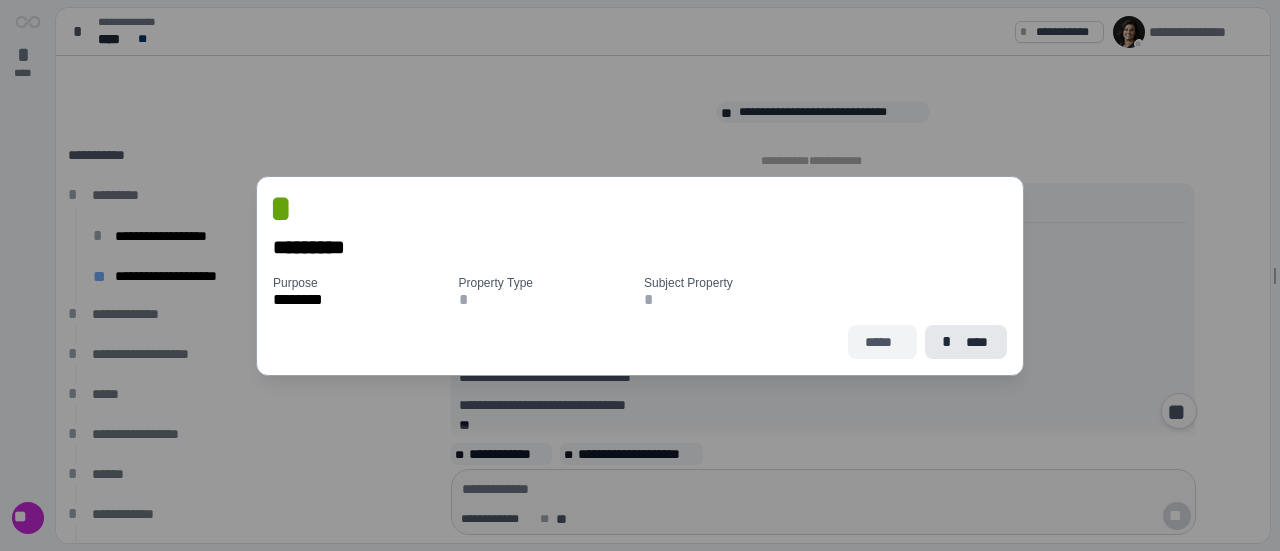 click on "*****" at bounding box center (882, 342) 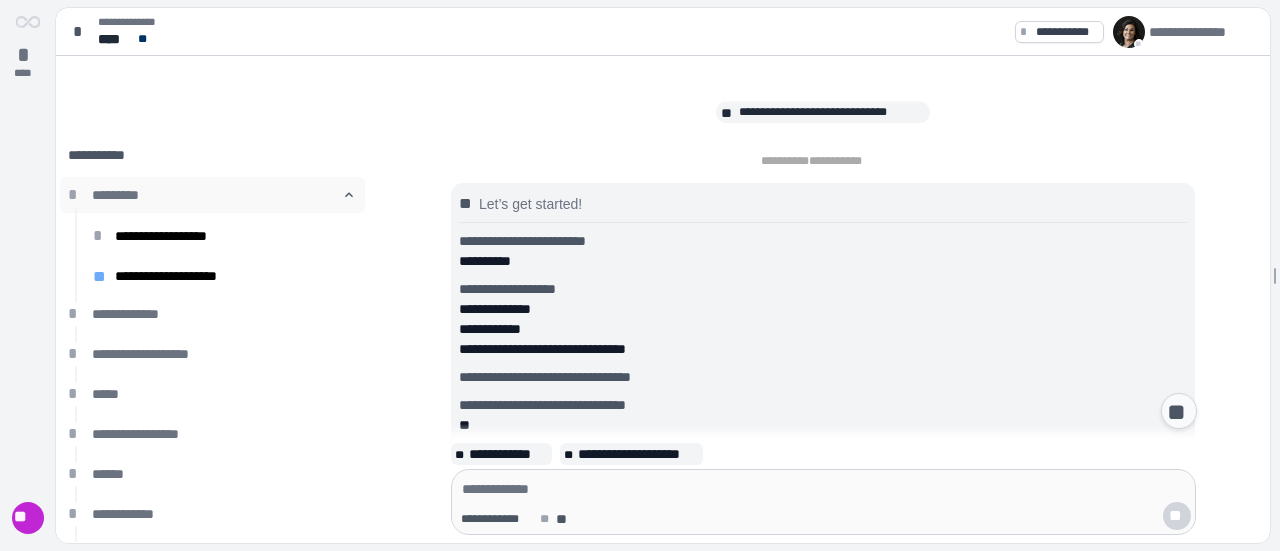 click on "*********" at bounding box center (212, 195) 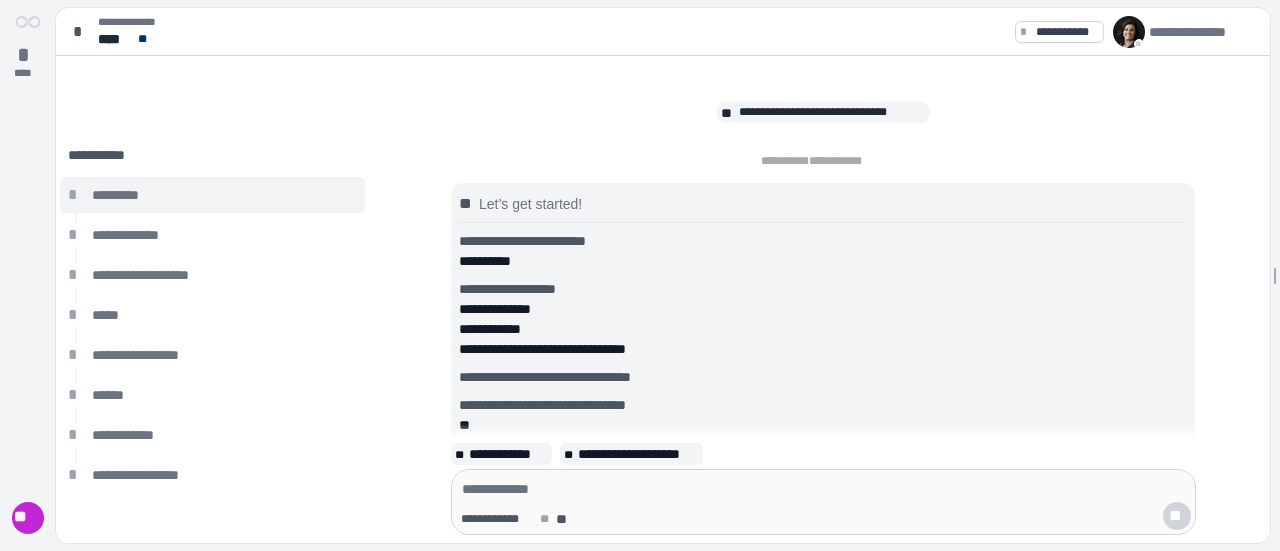 scroll, scrollTop: 0, scrollLeft: 0, axis: both 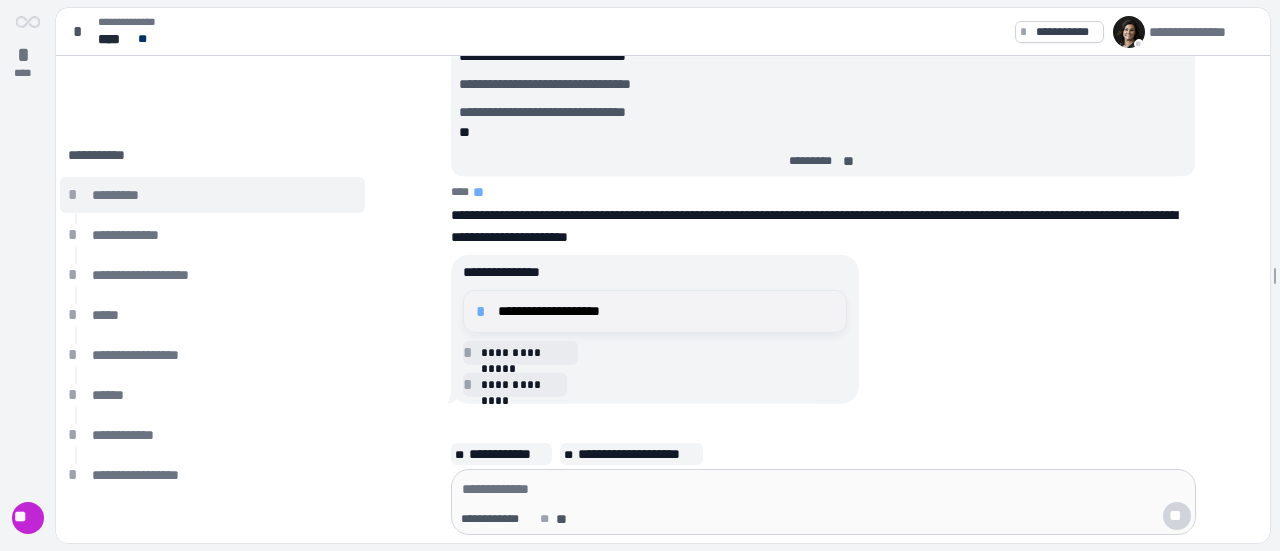 click on "**********" at bounding box center [666, 311] 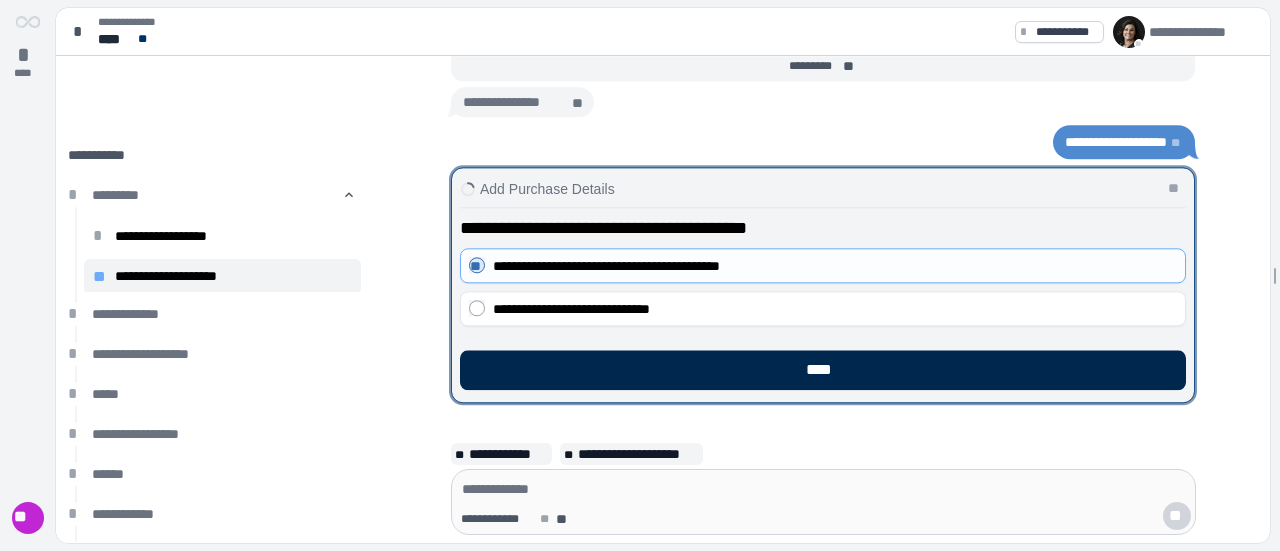 click on "****" at bounding box center [823, 370] 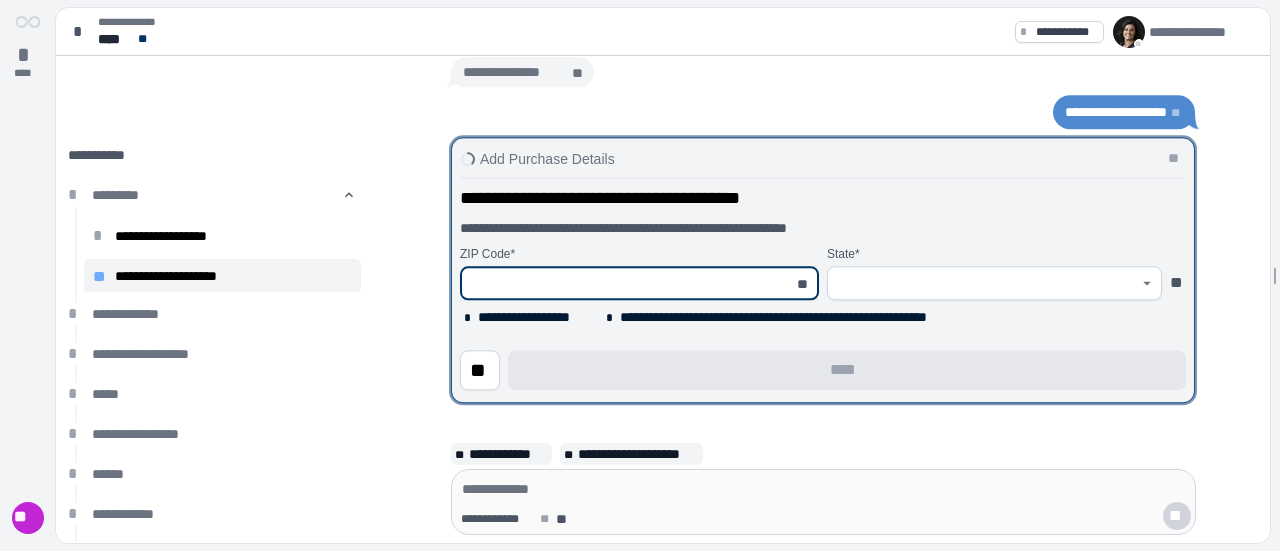click at bounding box center [628, 283] 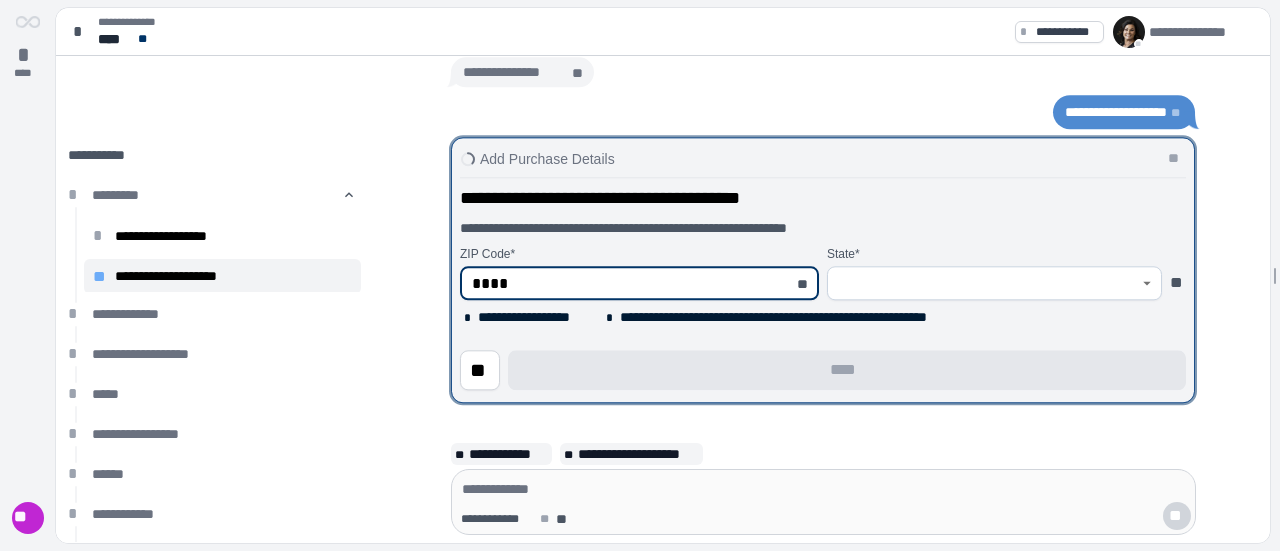 type on "*****" 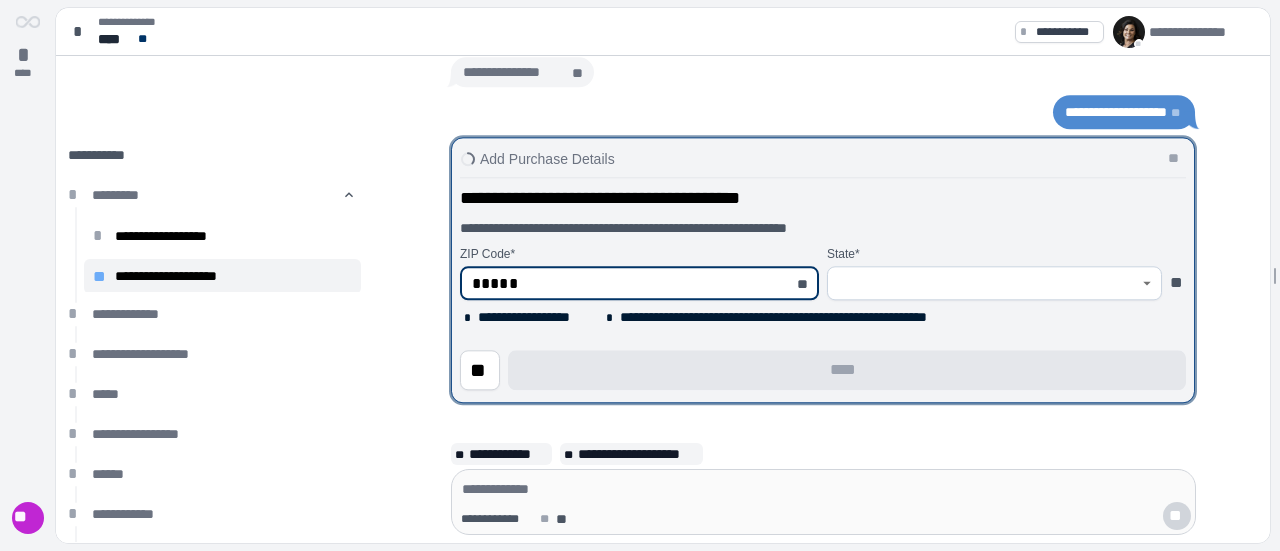 type on "********" 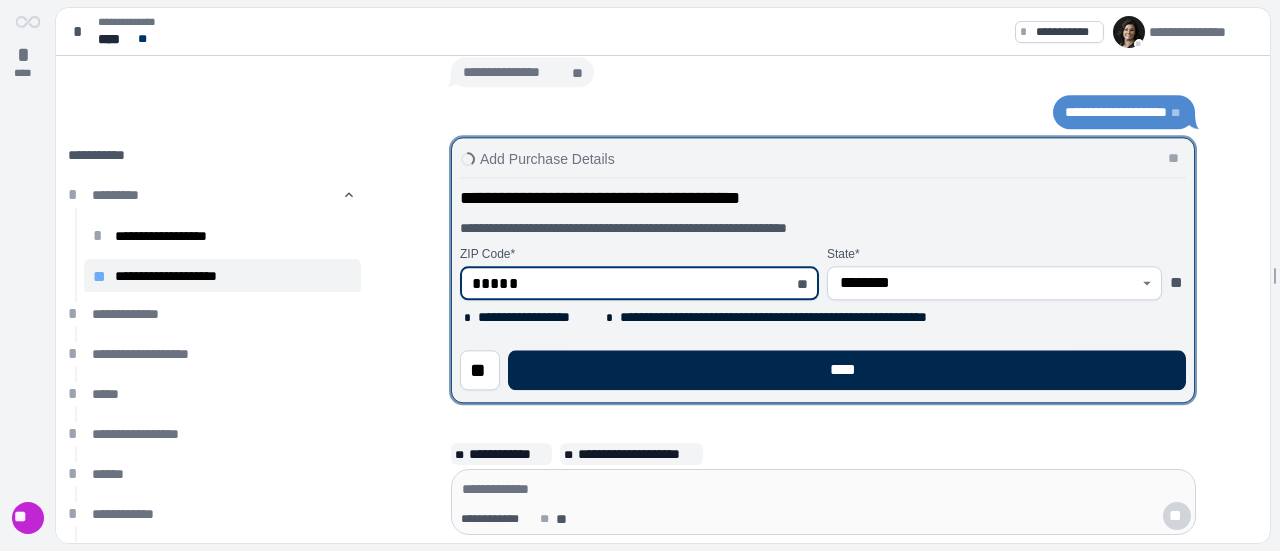 type on "*****" 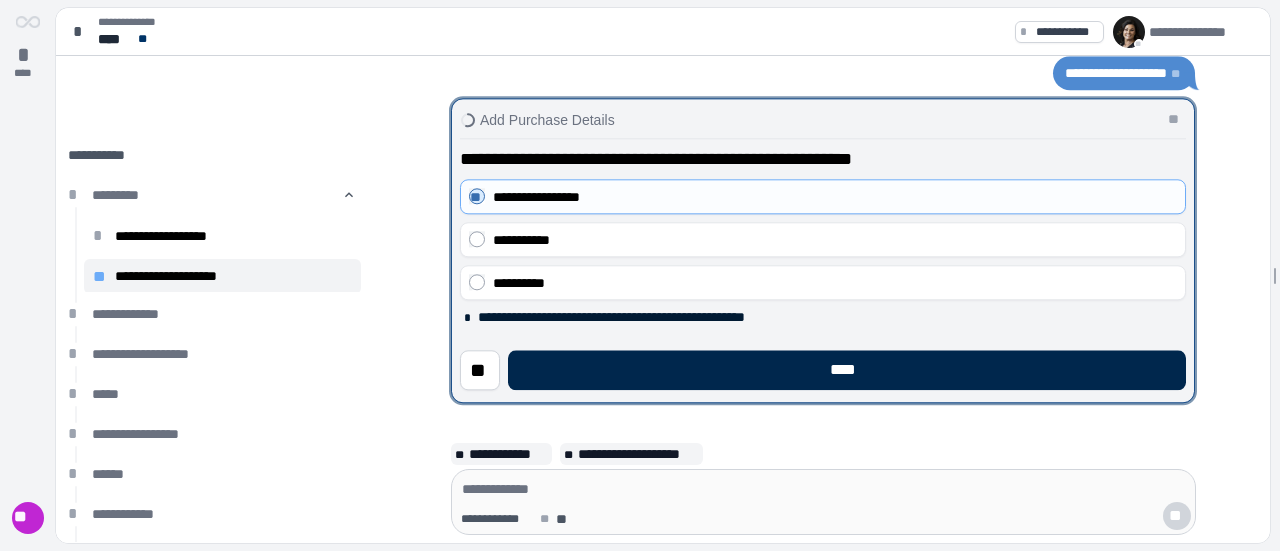 click on "****" at bounding box center (847, 370) 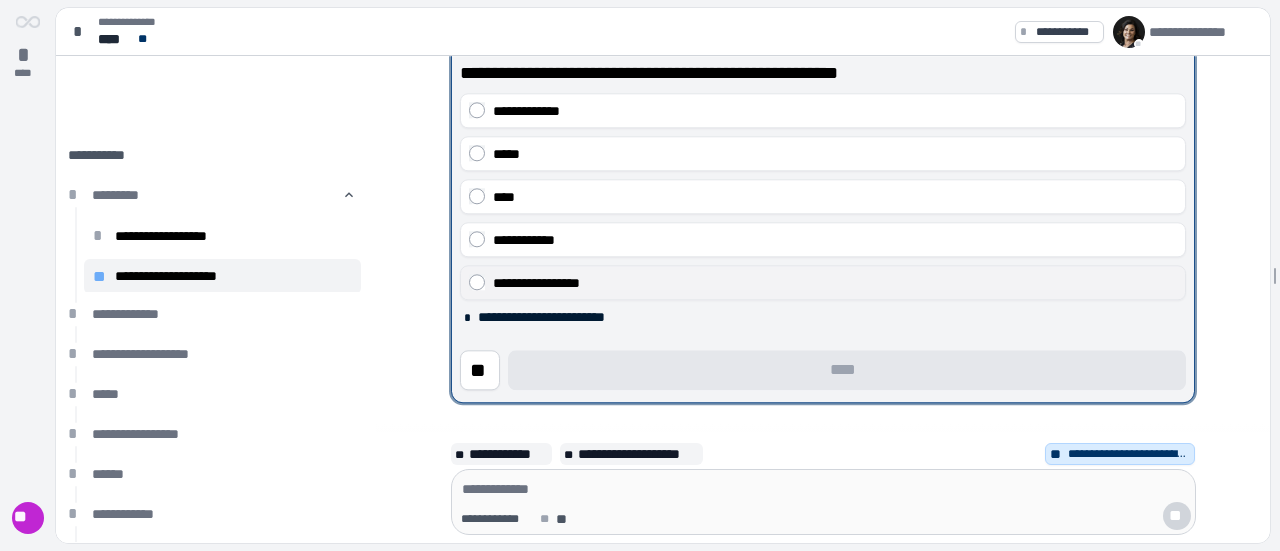 scroll, scrollTop: 100, scrollLeft: 0, axis: vertical 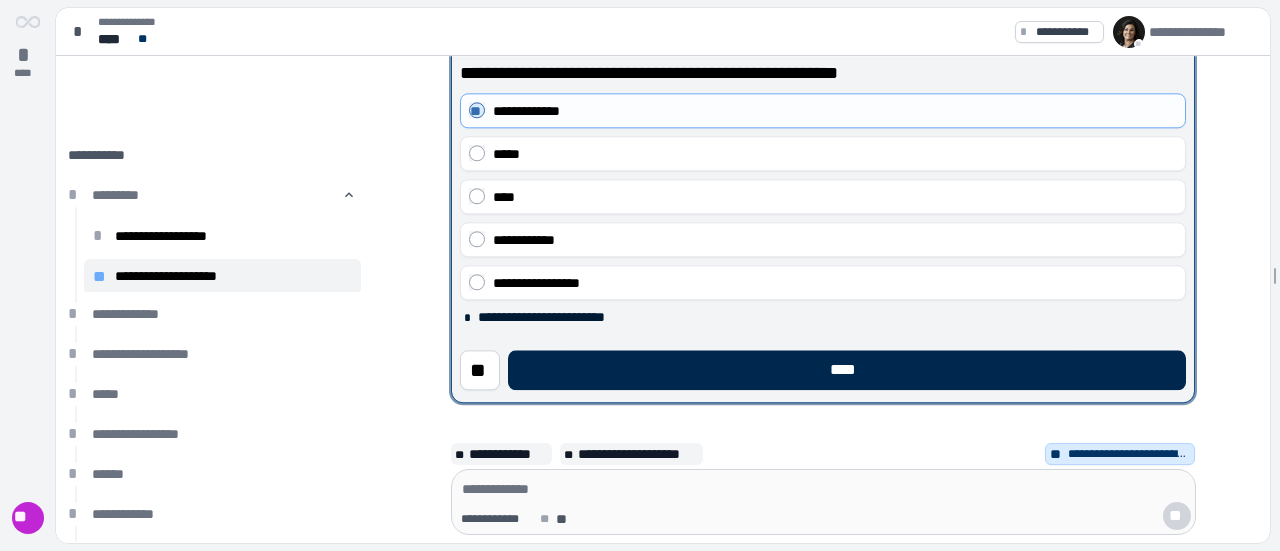 click on "****" at bounding box center (847, 370) 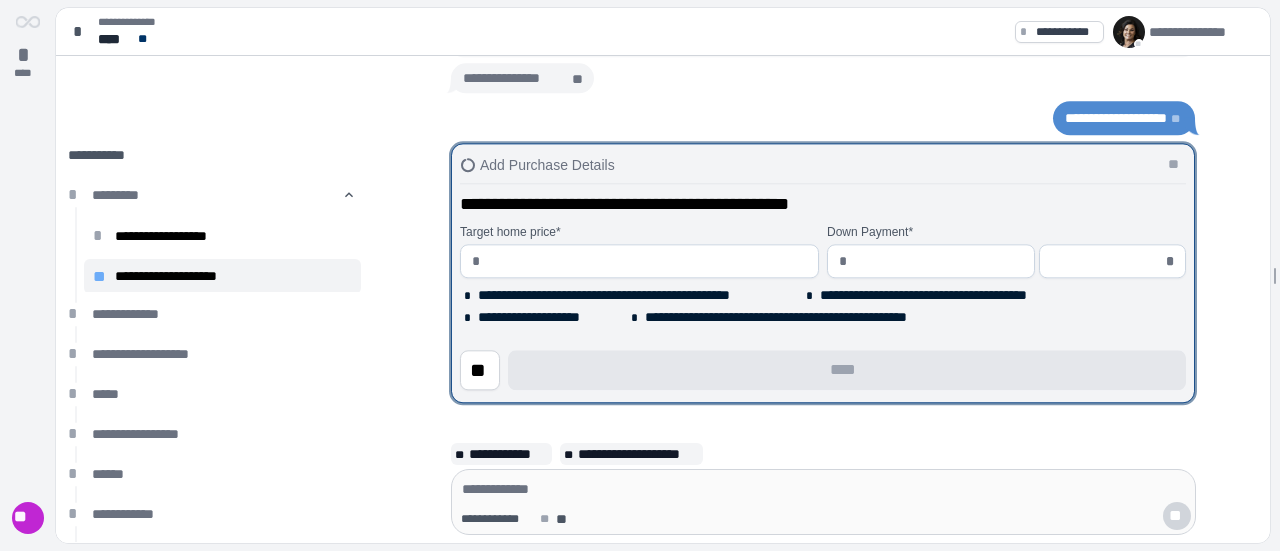 click at bounding box center [647, 261] 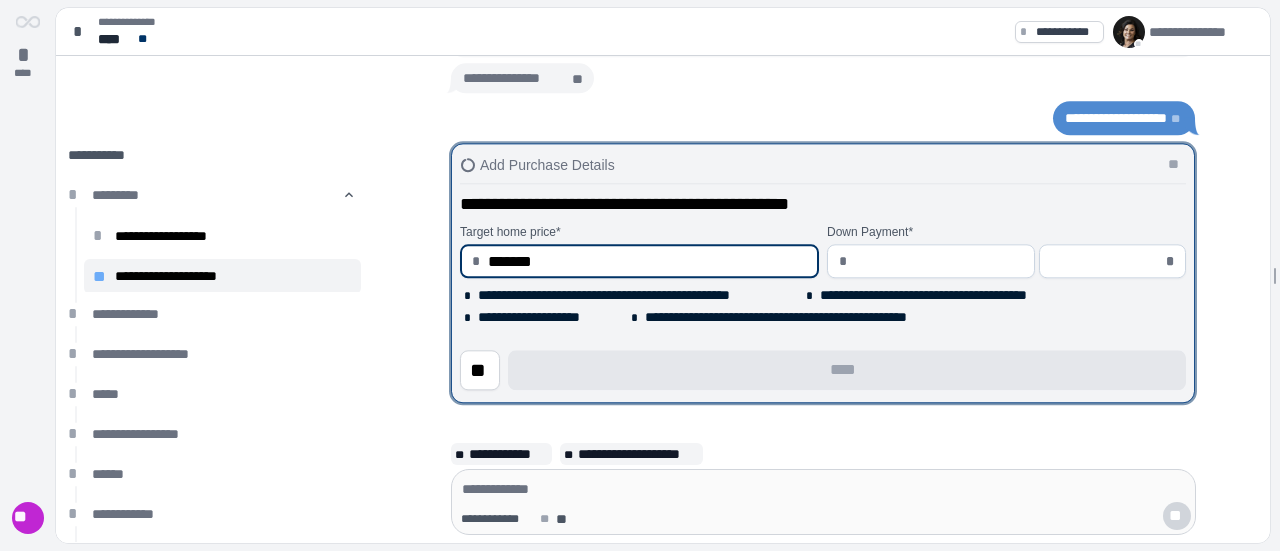 type on "**********" 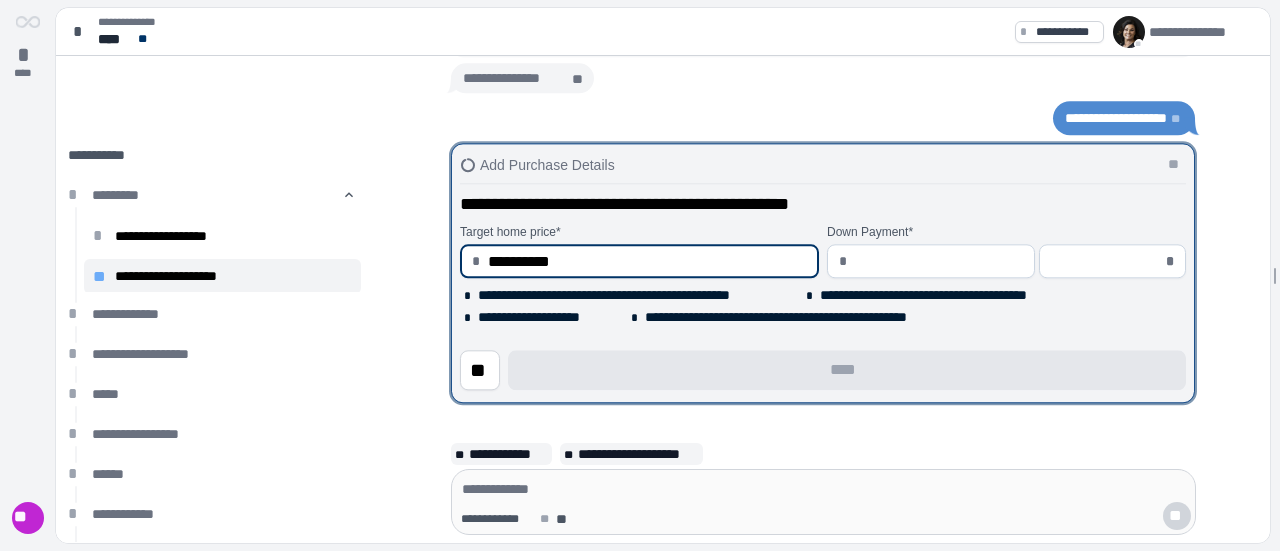 click at bounding box center [939, 261] 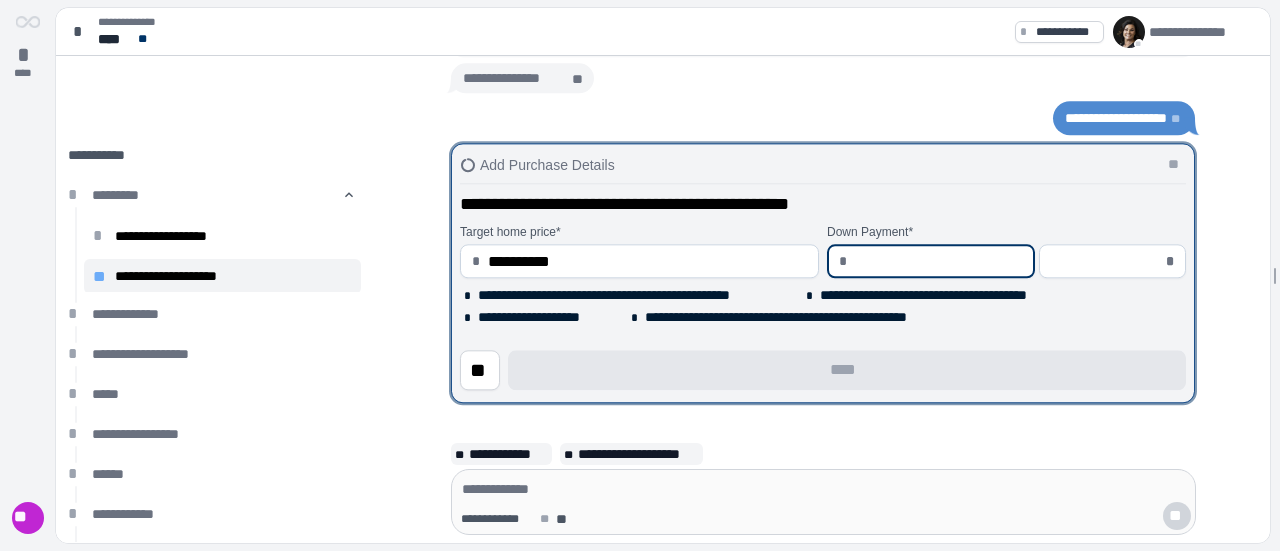 type on "*" 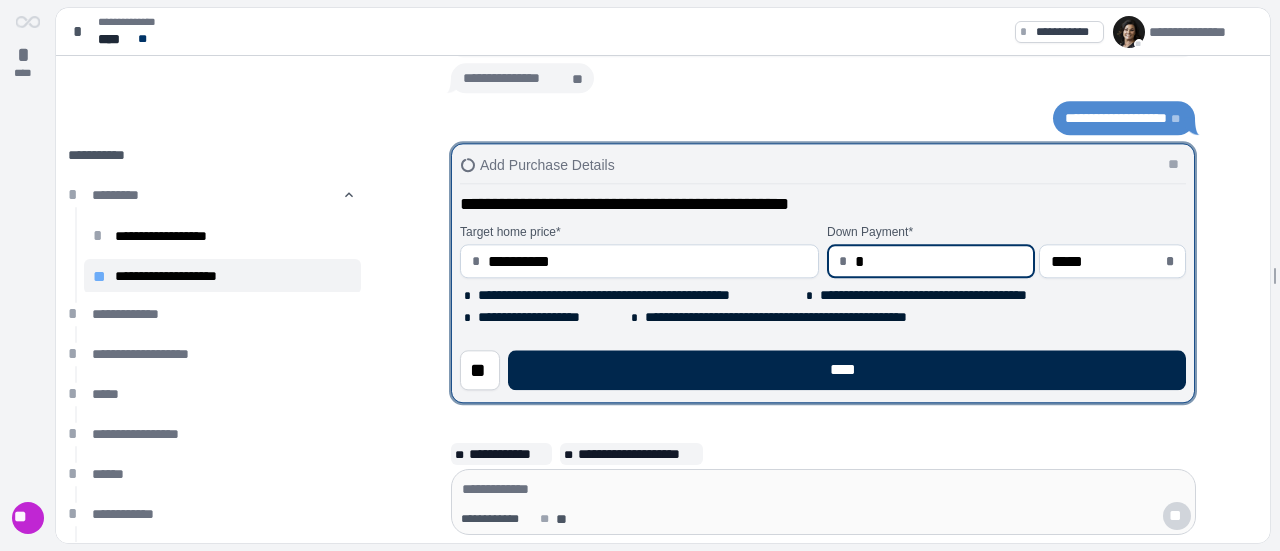 type on "****" 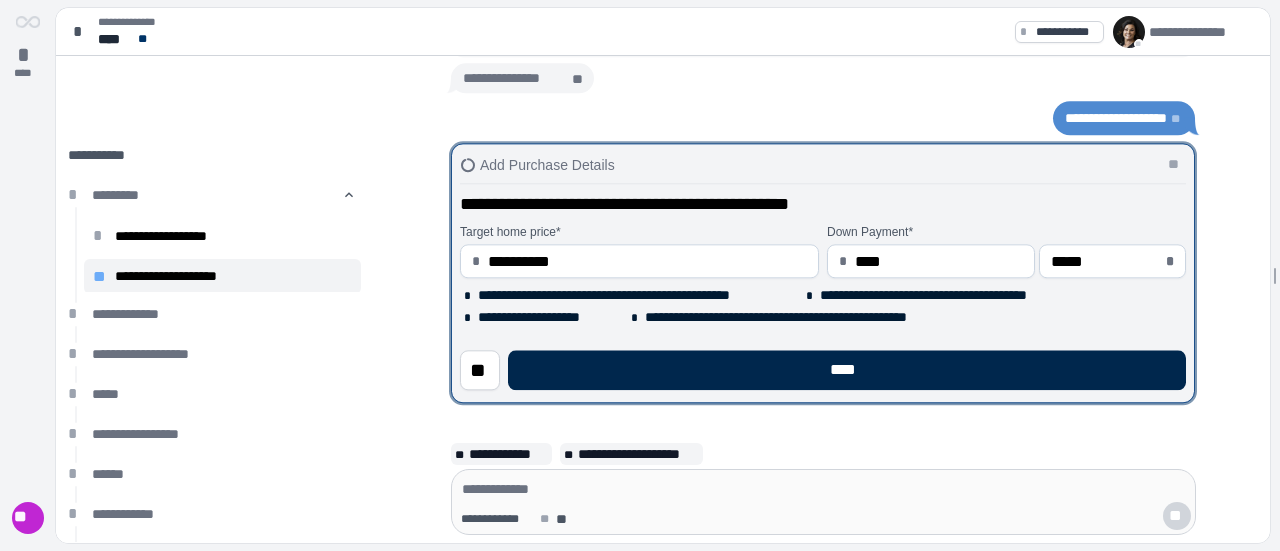 click on "****" at bounding box center (847, 370) 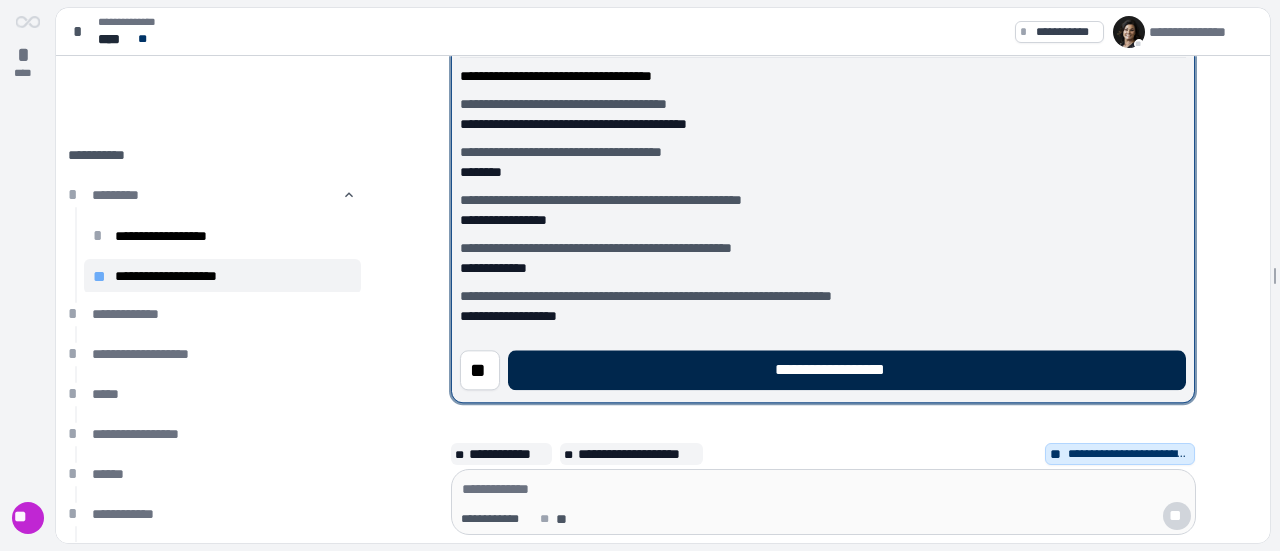 click on "**********" at bounding box center (847, 370) 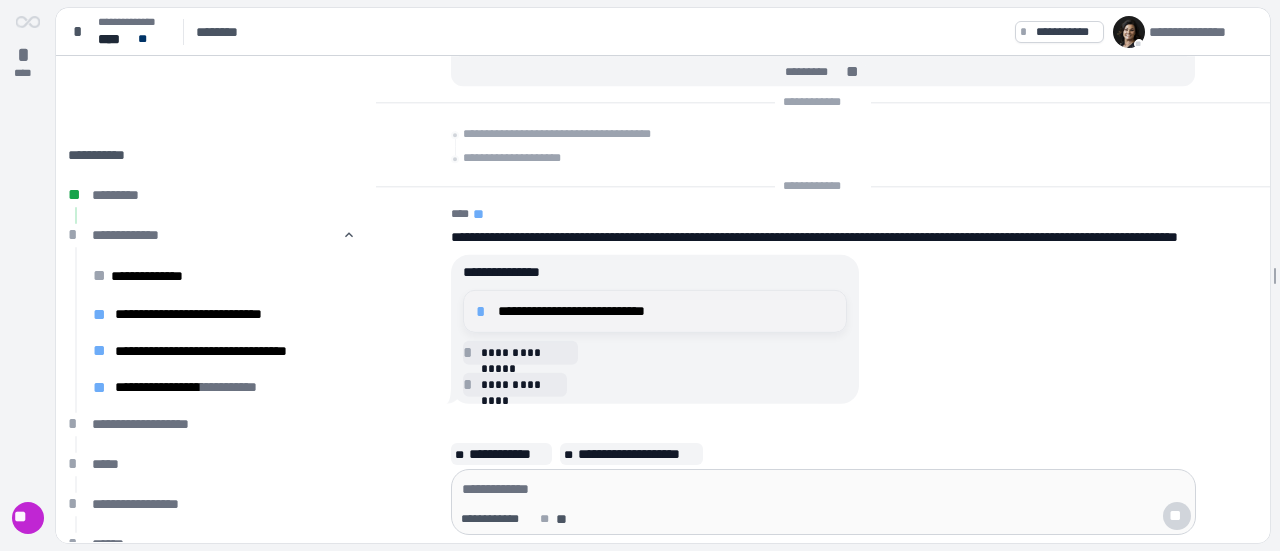 click on "**********" at bounding box center [666, 311] 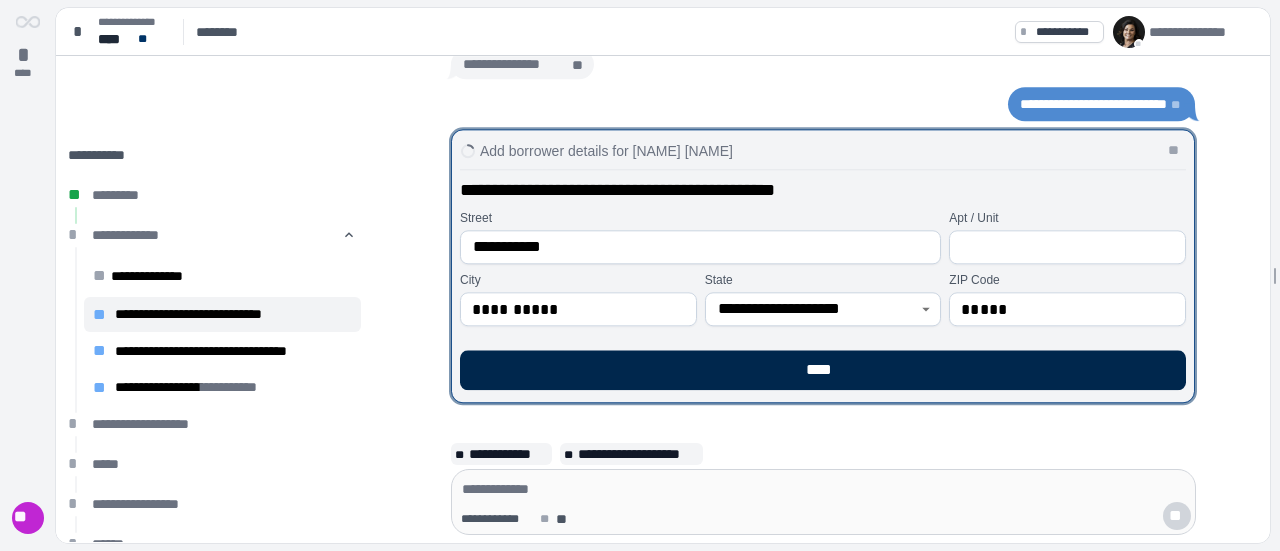 click on "****" at bounding box center [823, 370] 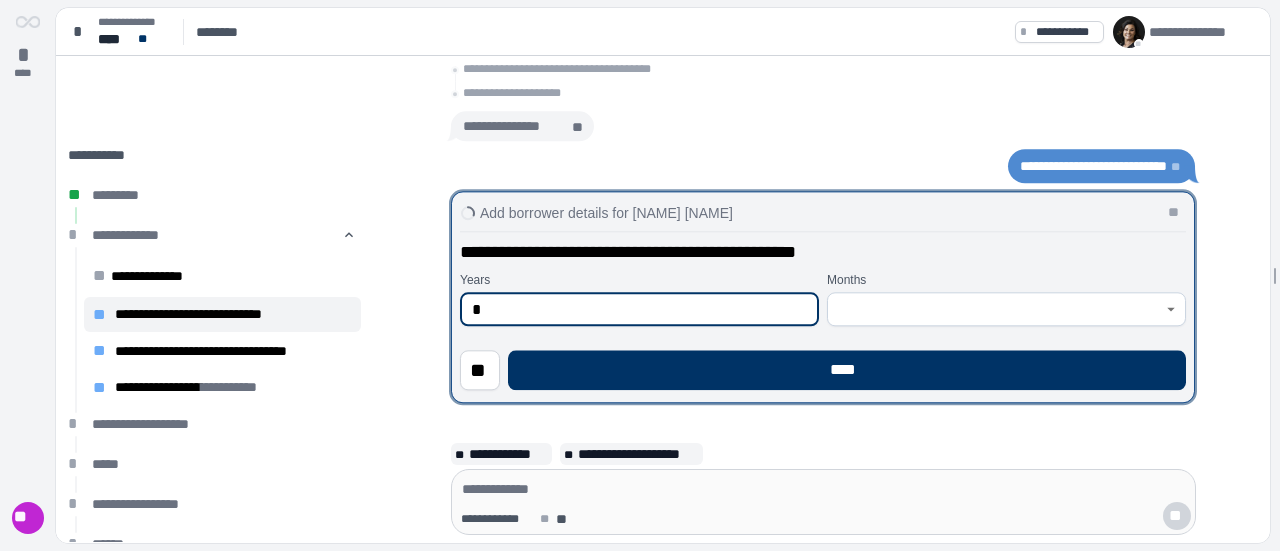 type on "*" 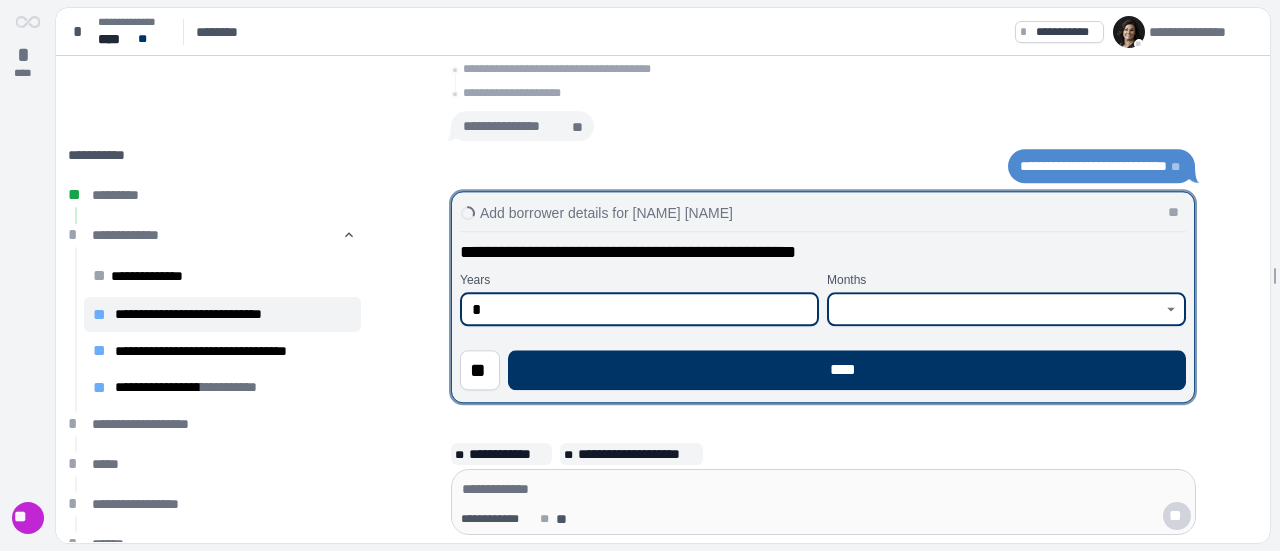click at bounding box center (995, 309) 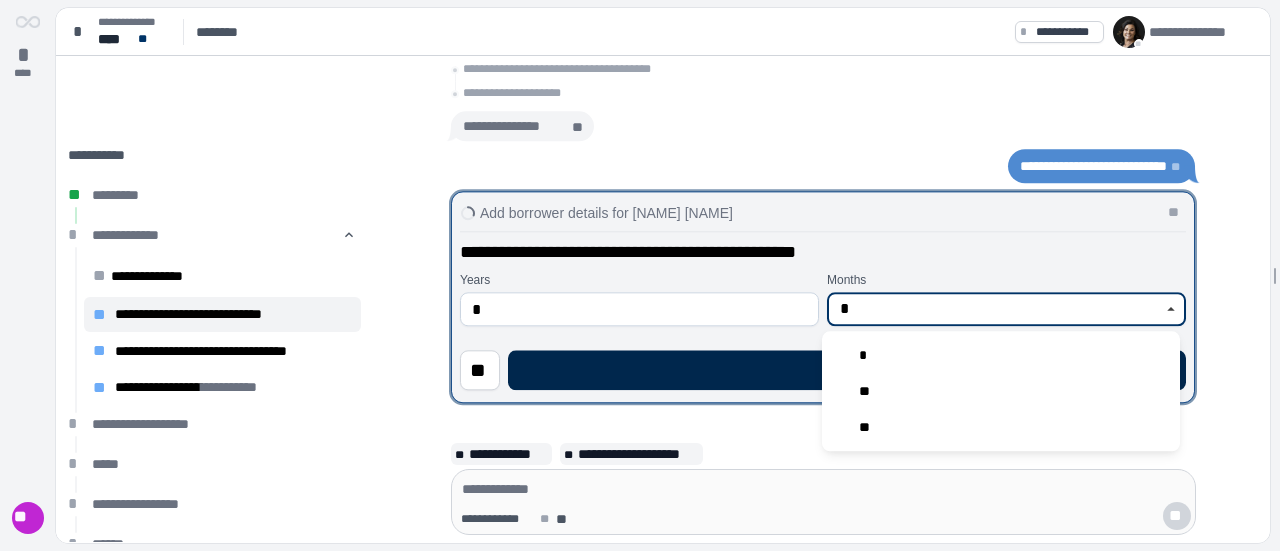 type on "*" 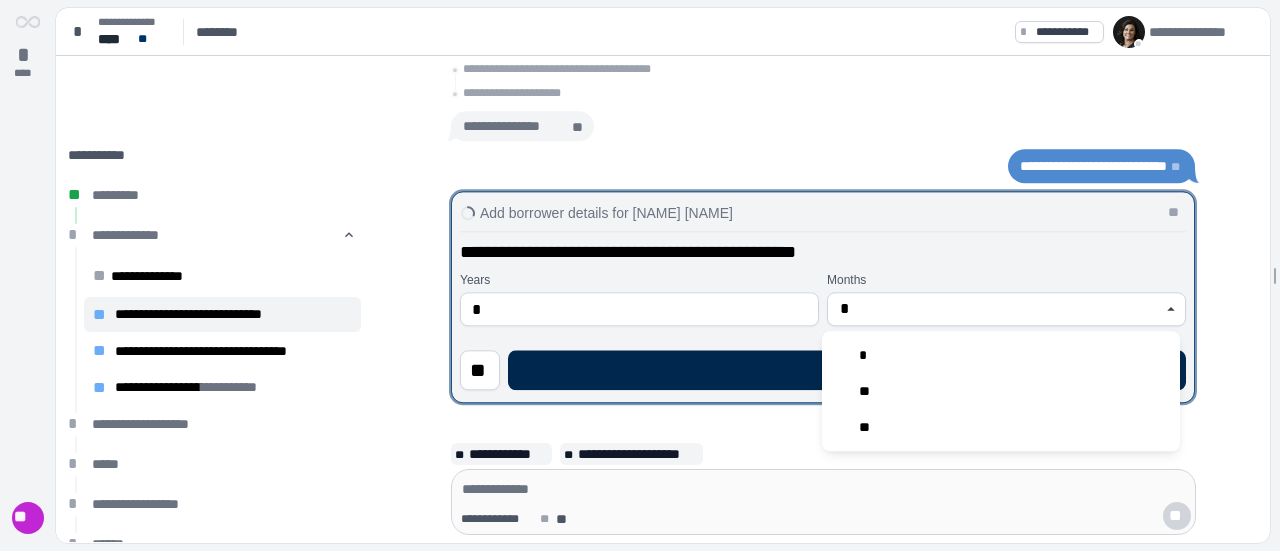 click on "****" at bounding box center [847, 370] 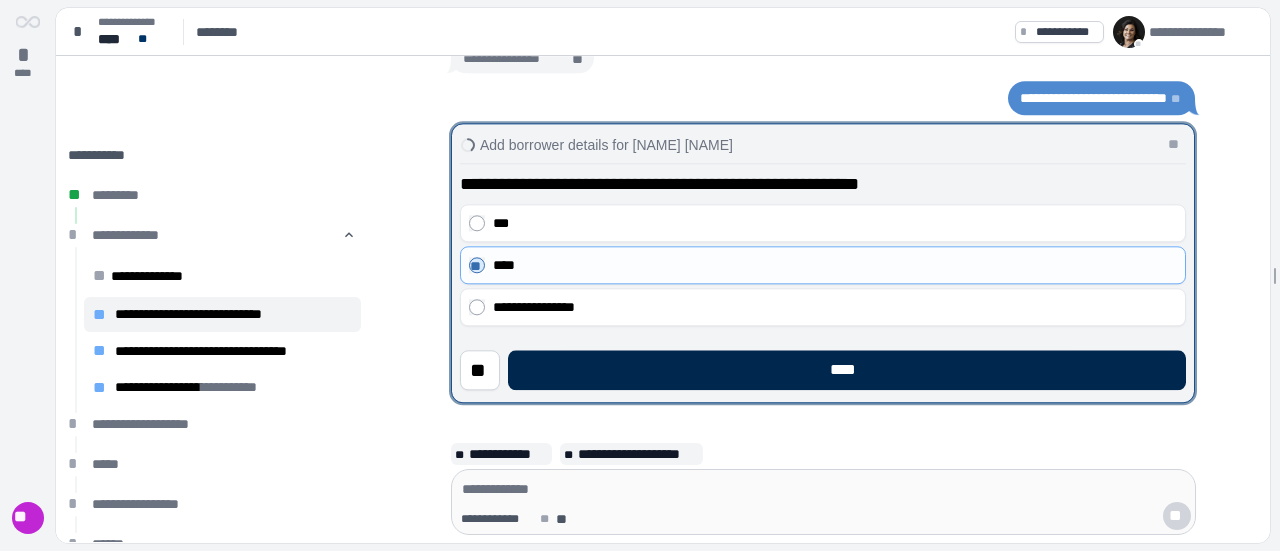 click on "****" at bounding box center [847, 370] 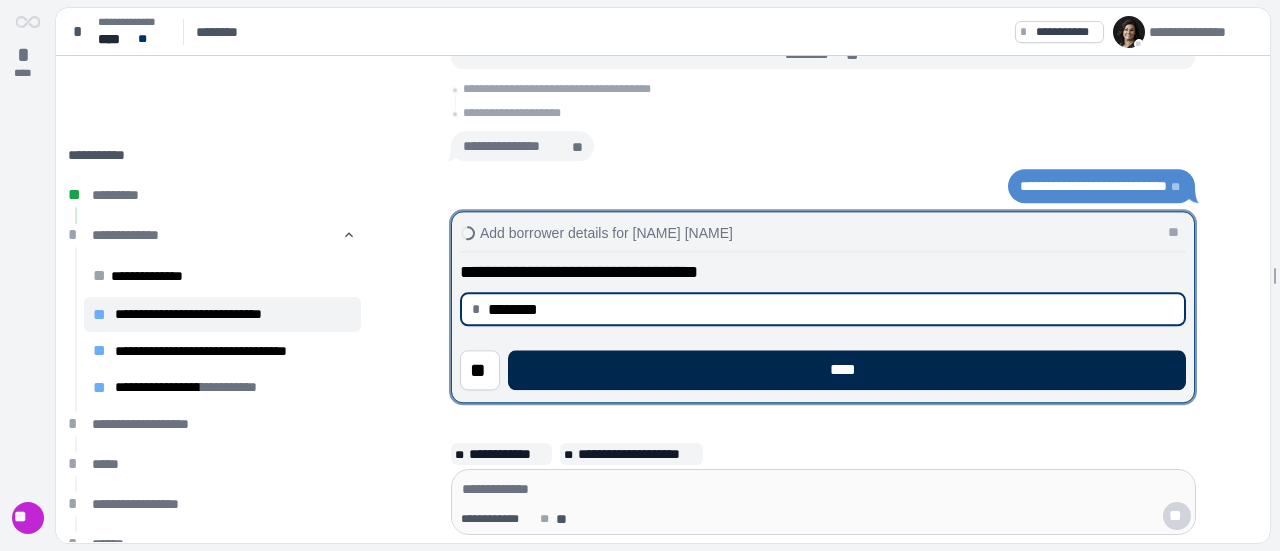 type on "********" 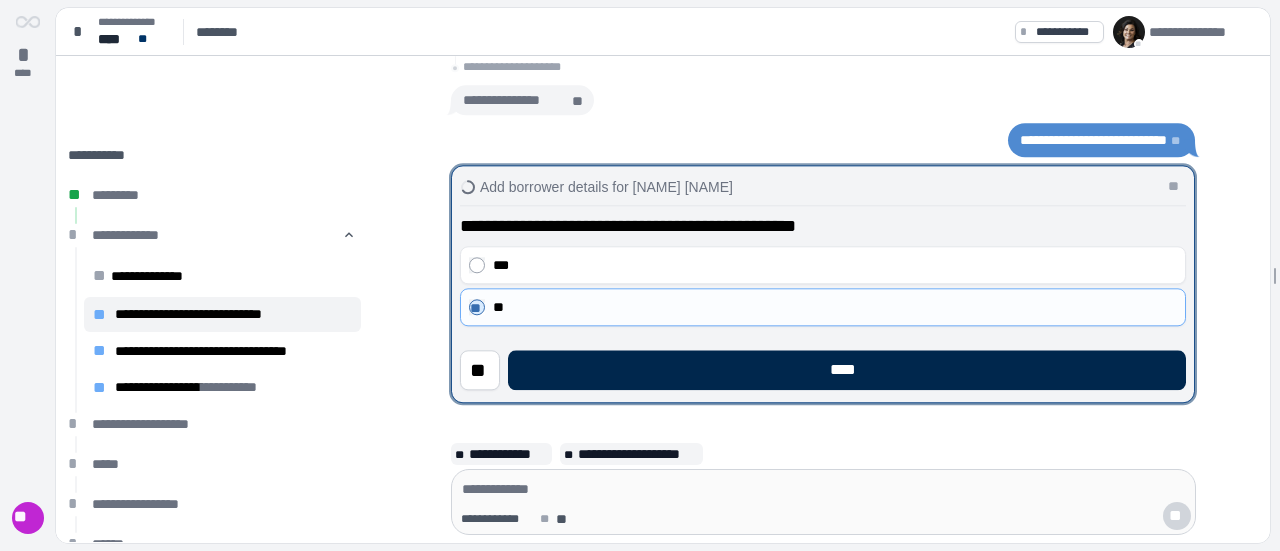 click on "****" at bounding box center (847, 370) 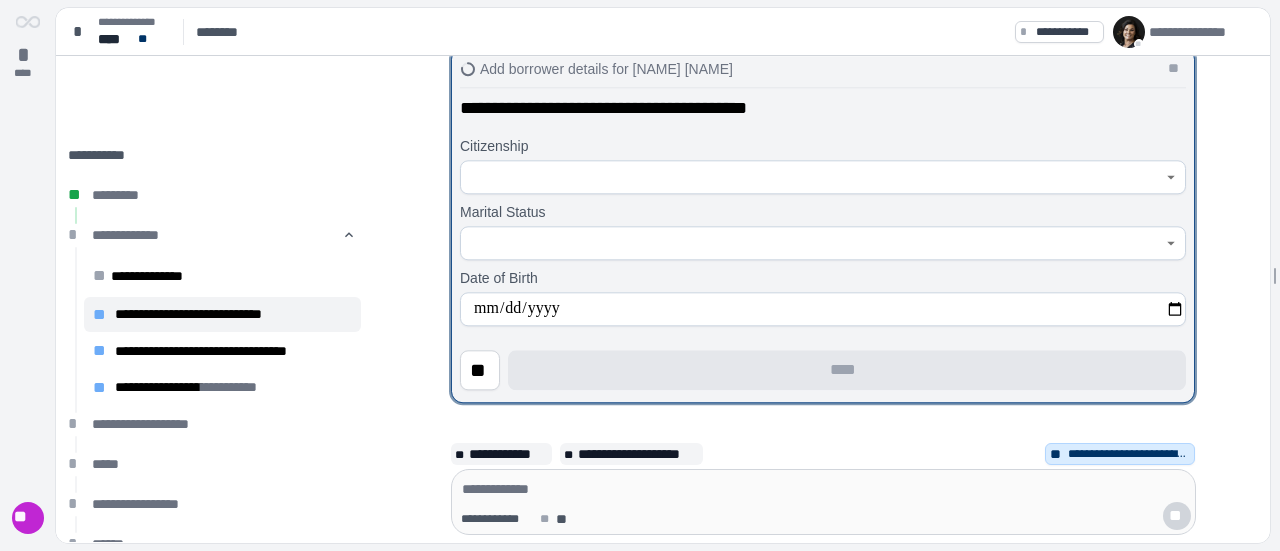 click at bounding box center [812, 177] 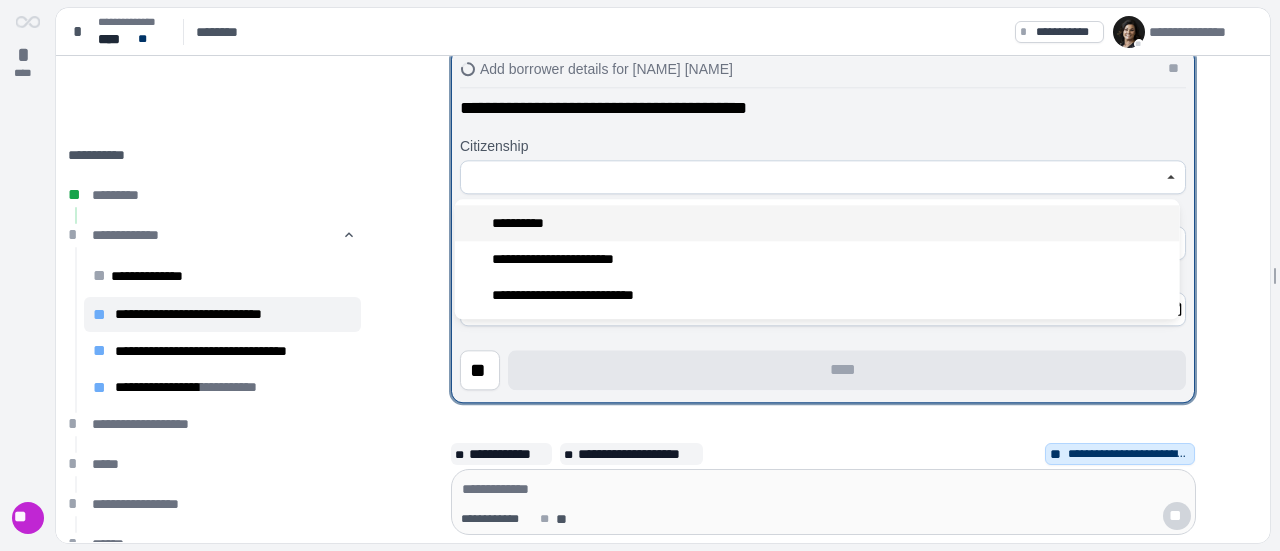 click on "**********" at bounding box center (817, 223) 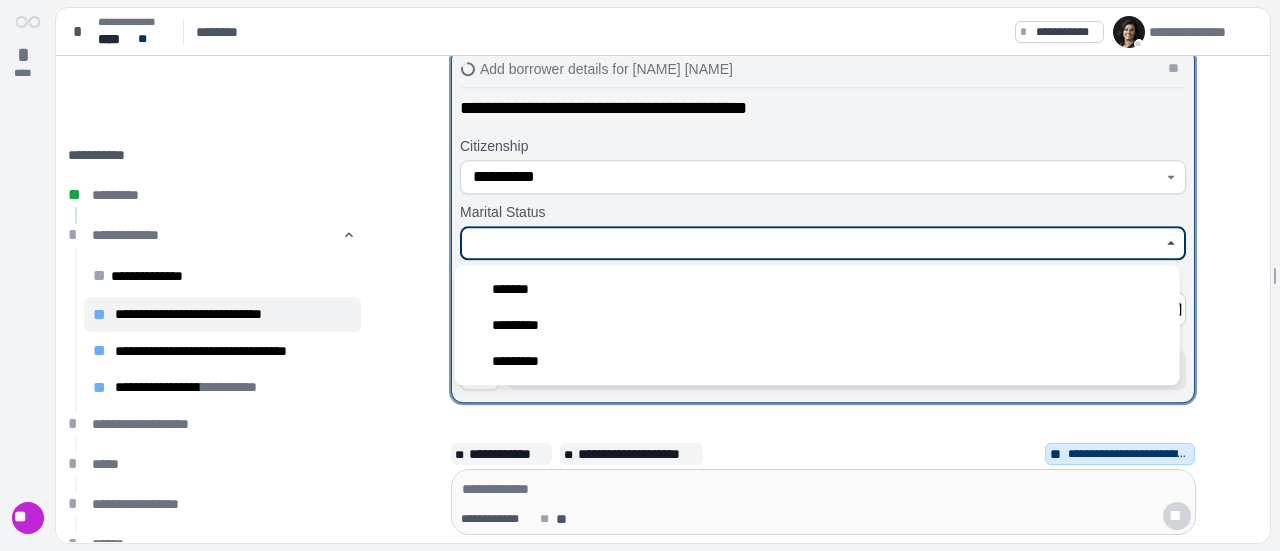 click at bounding box center [812, 243] 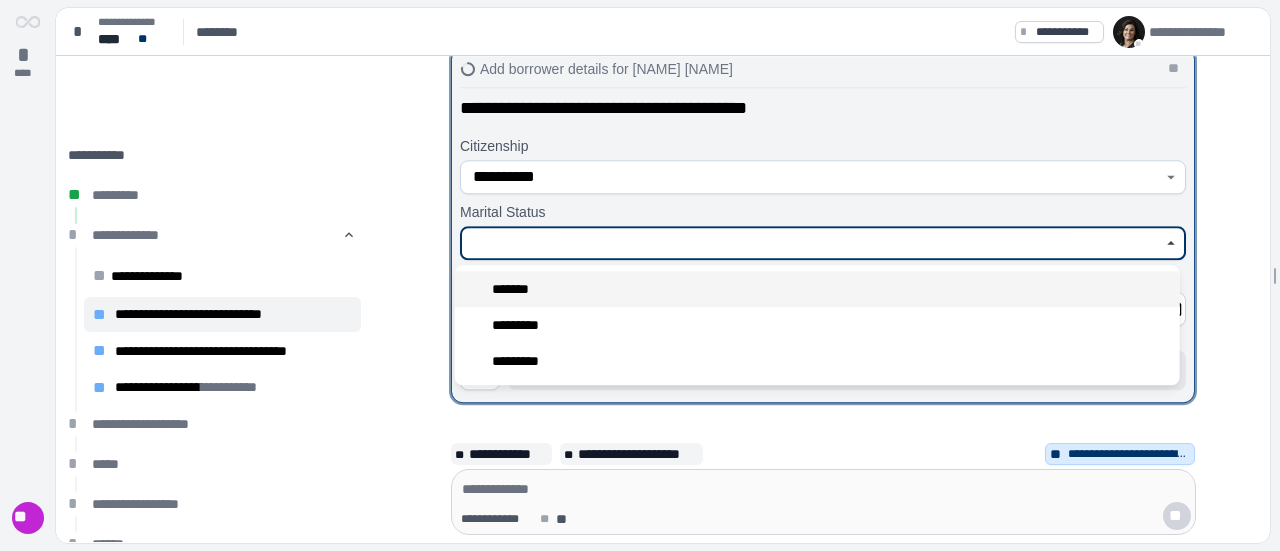click on "*******" at bounding box center (817, 289) 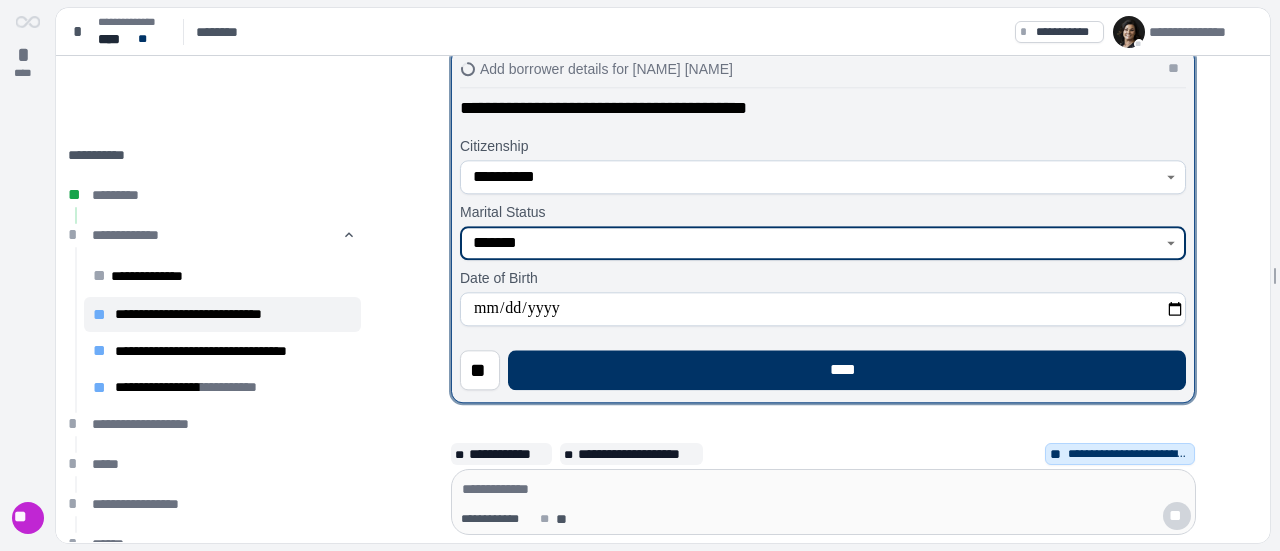 click on "*******" at bounding box center [812, 243] 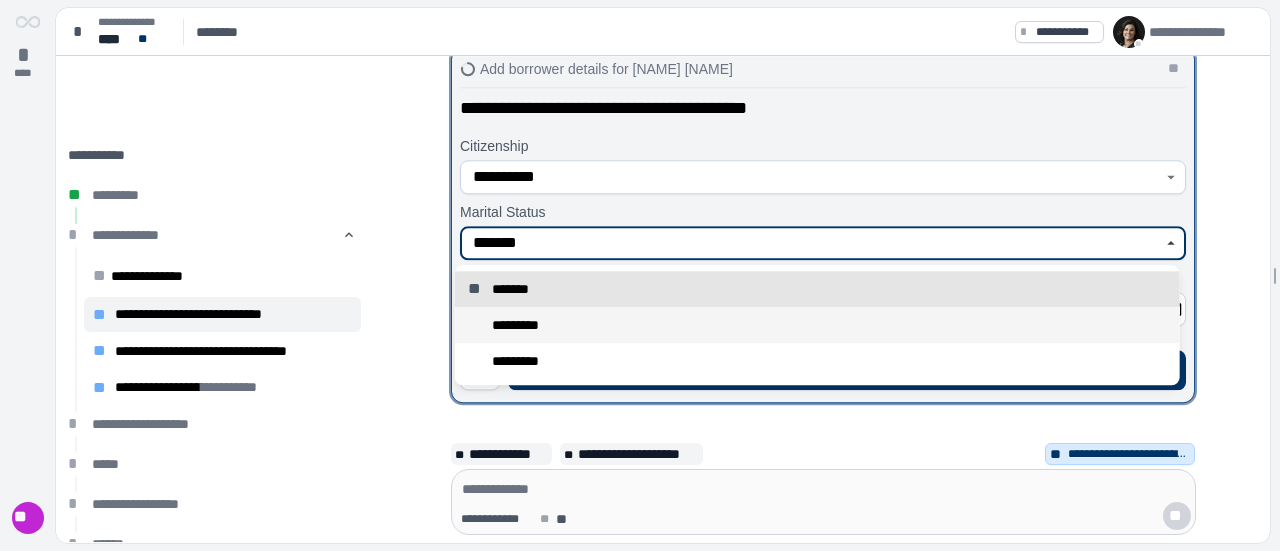 click on "*********" at bounding box center (817, 325) 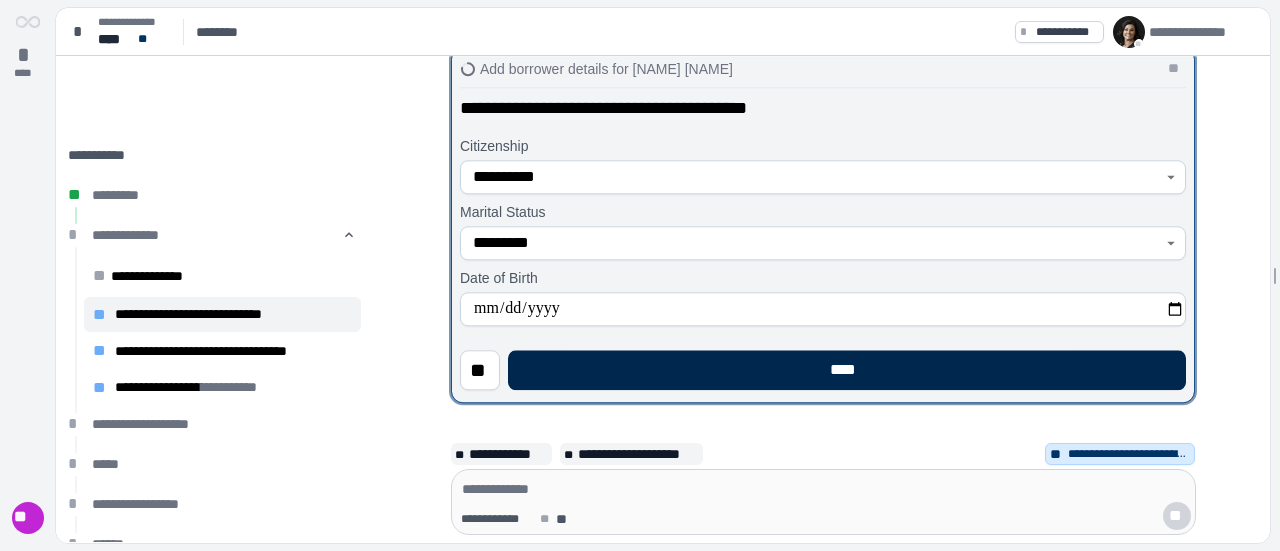click on "****" at bounding box center [847, 370] 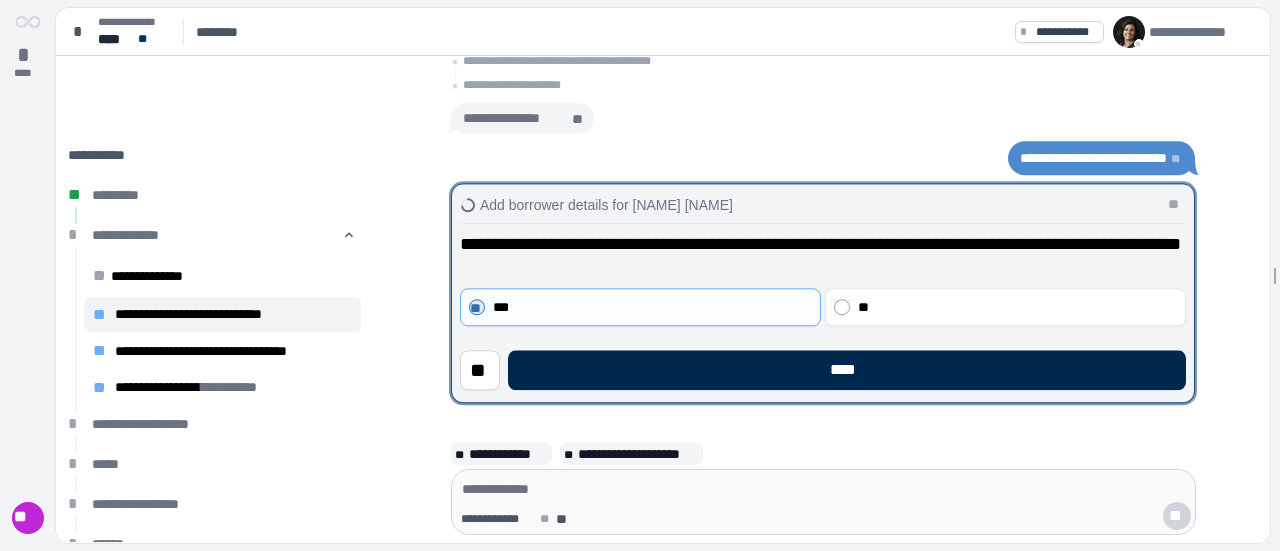 click on "****" at bounding box center (847, 370) 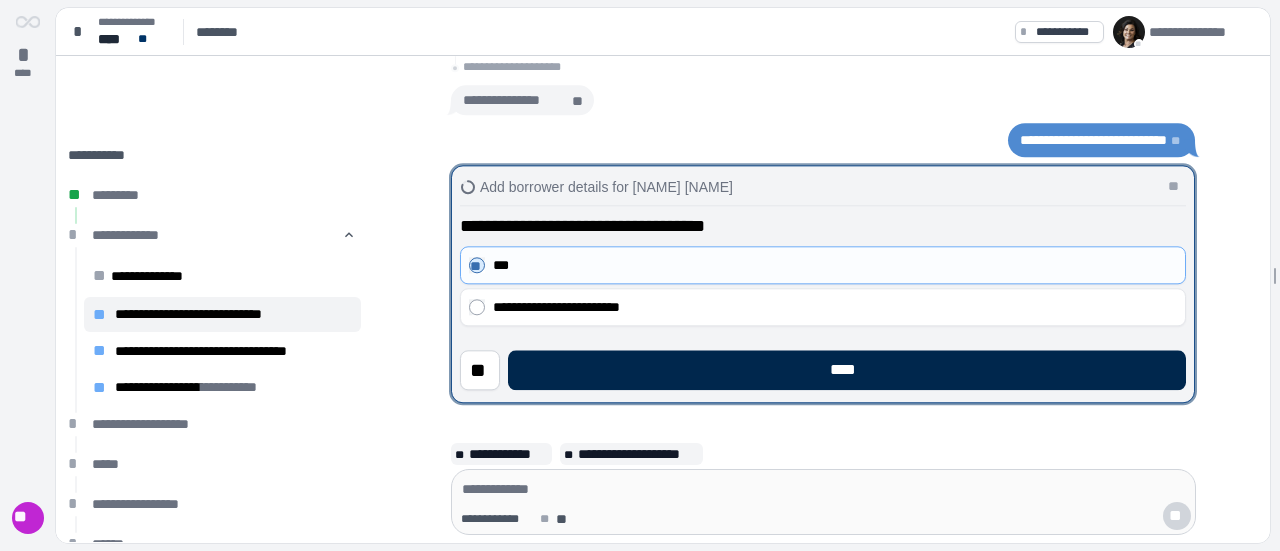 click on "****" at bounding box center [847, 370] 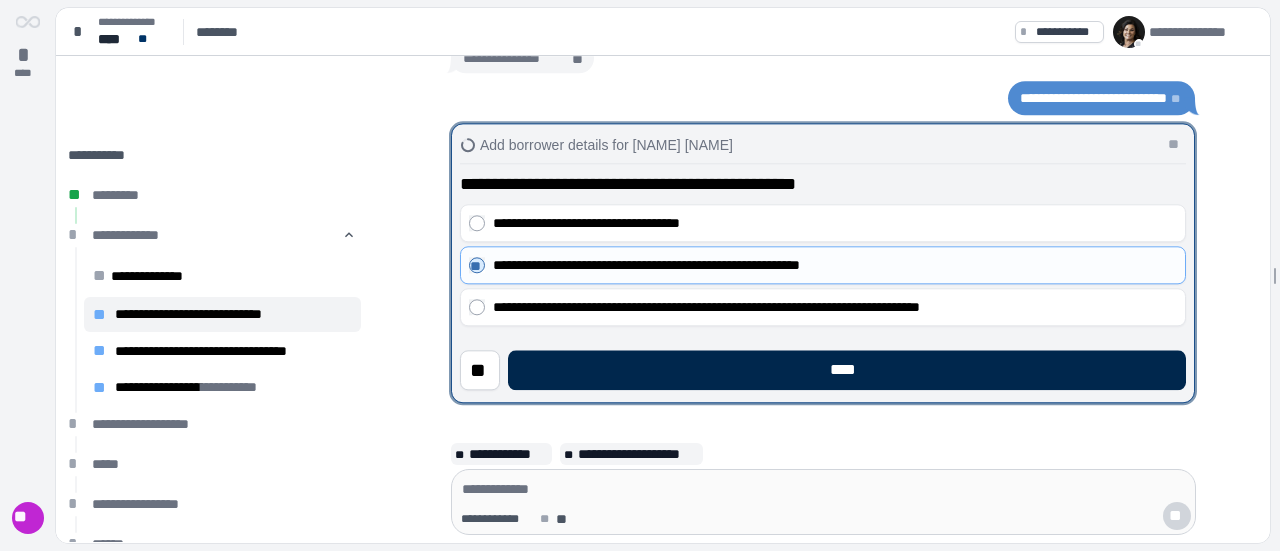 click on "****" at bounding box center [847, 370] 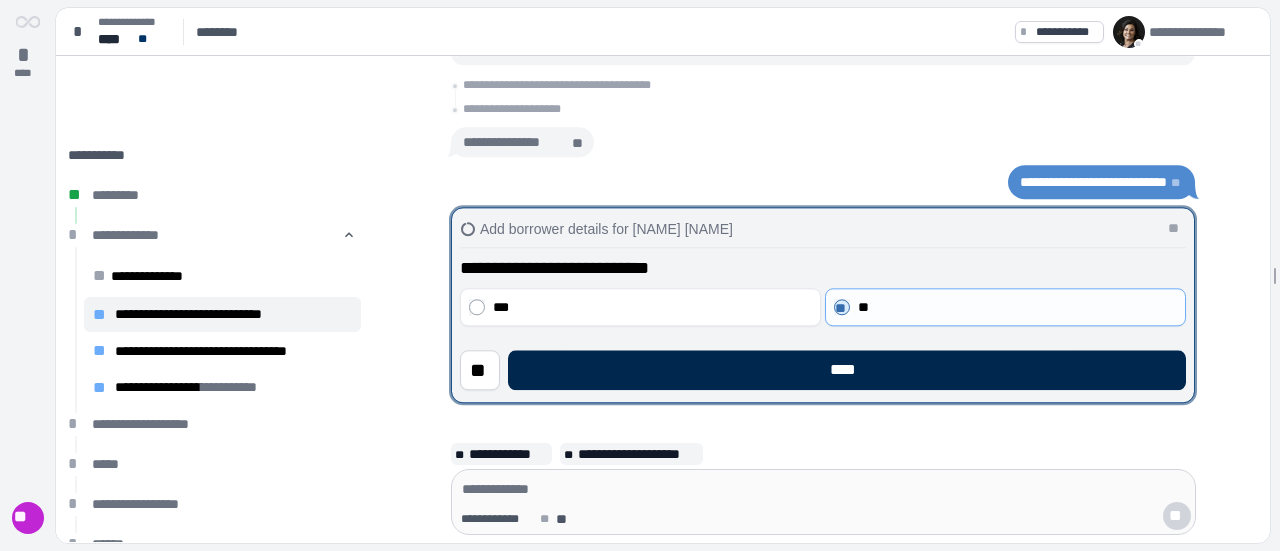 click on "****" at bounding box center (847, 370) 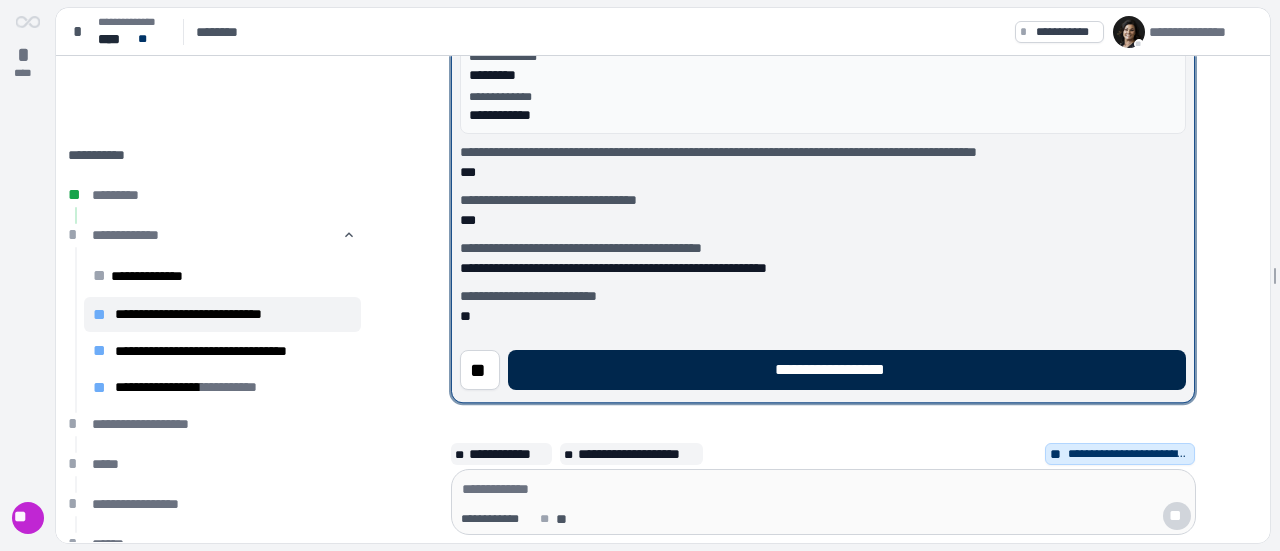click on "**********" at bounding box center [847, 370] 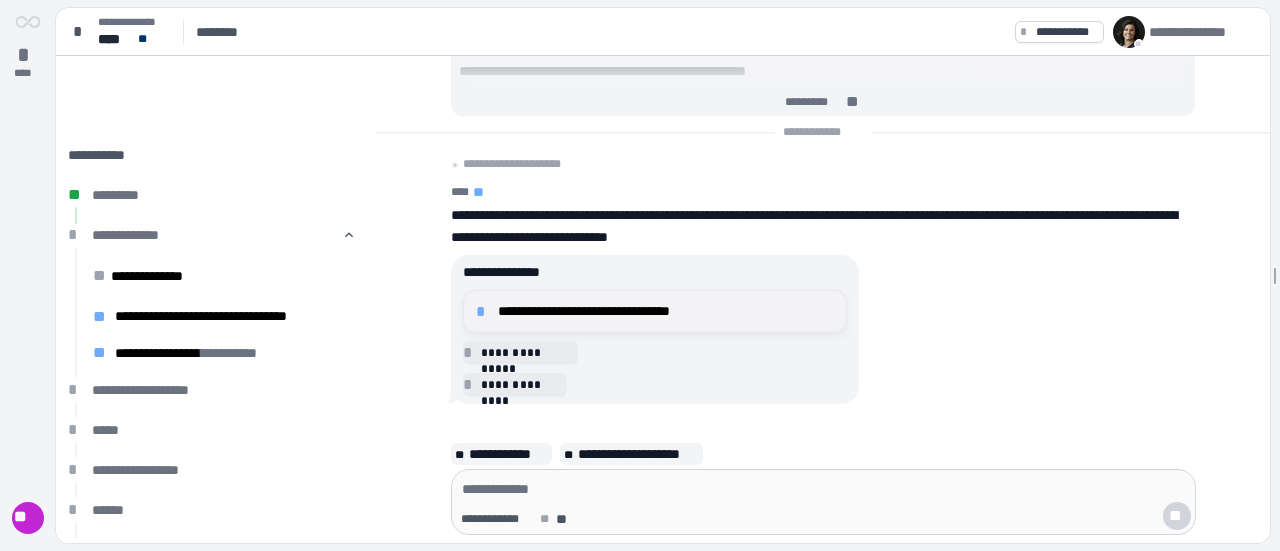 click on "**********" at bounding box center (666, 311) 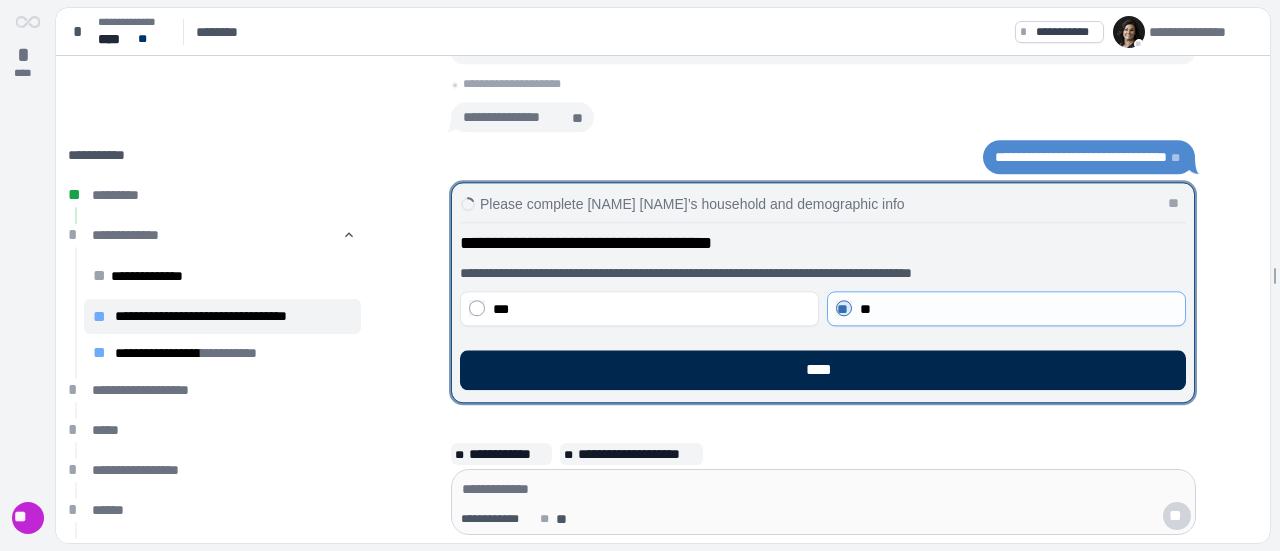 click on "****" at bounding box center [823, 370] 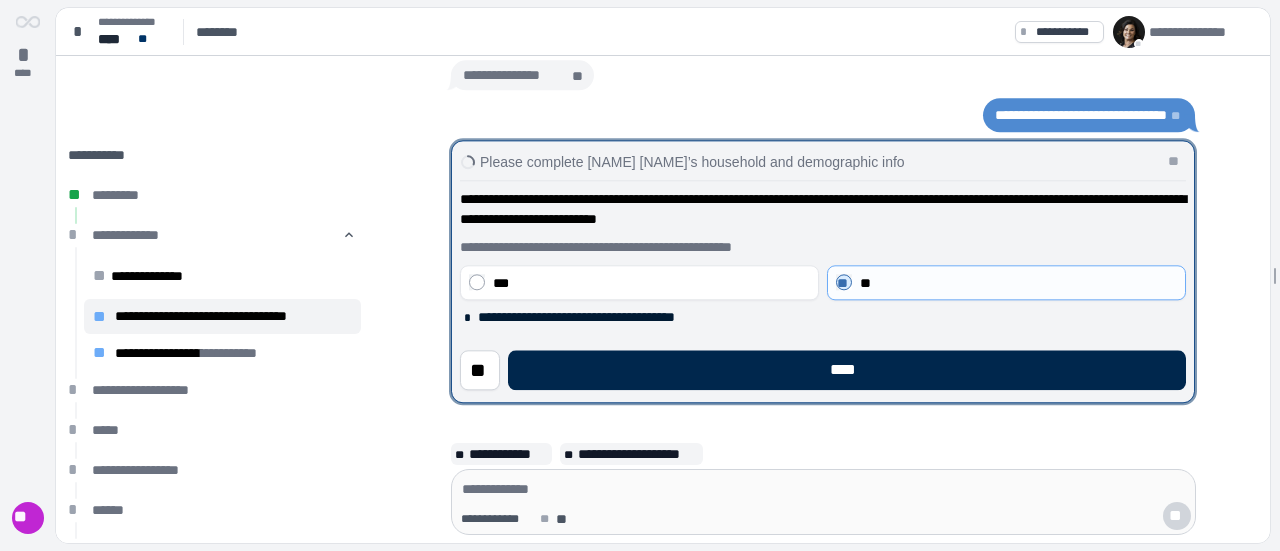 click on "****" at bounding box center (847, 370) 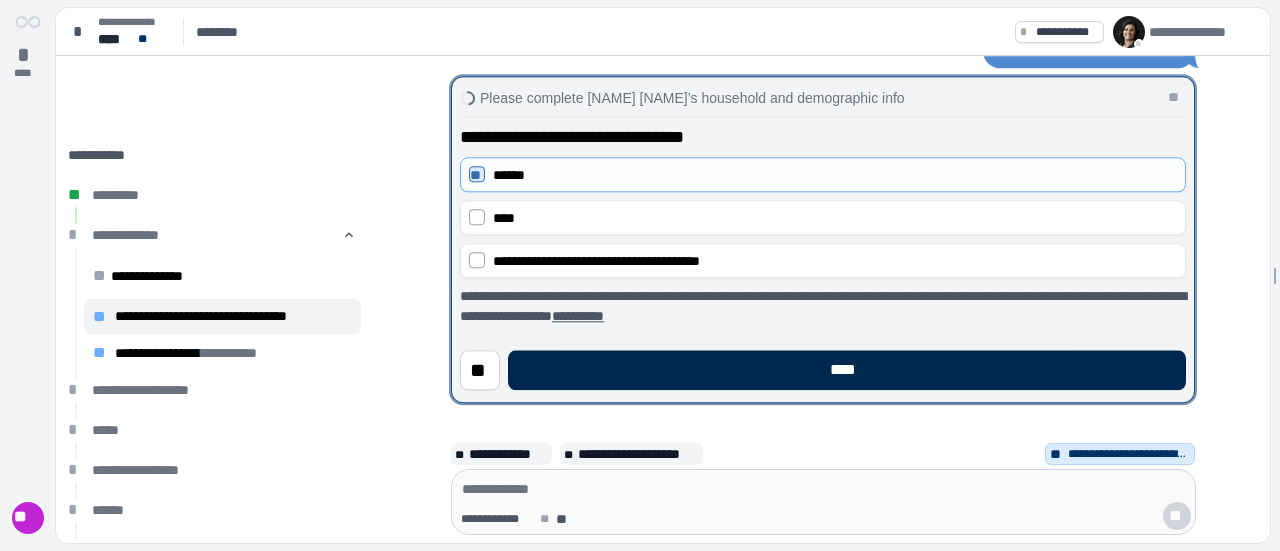 click on "****" at bounding box center (847, 370) 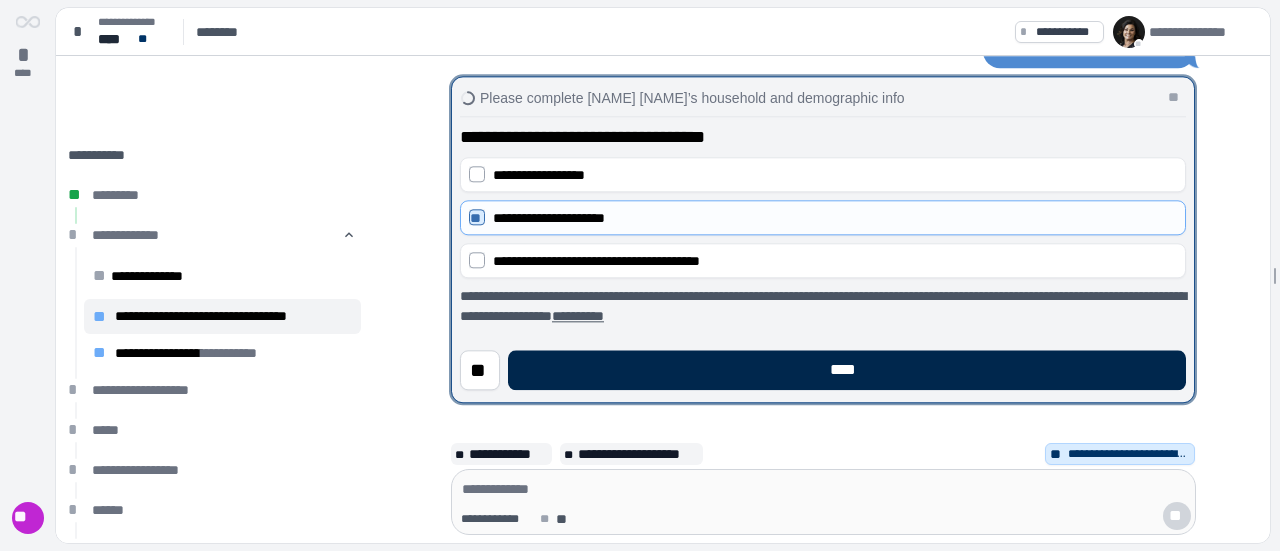 click on "****" at bounding box center (847, 370) 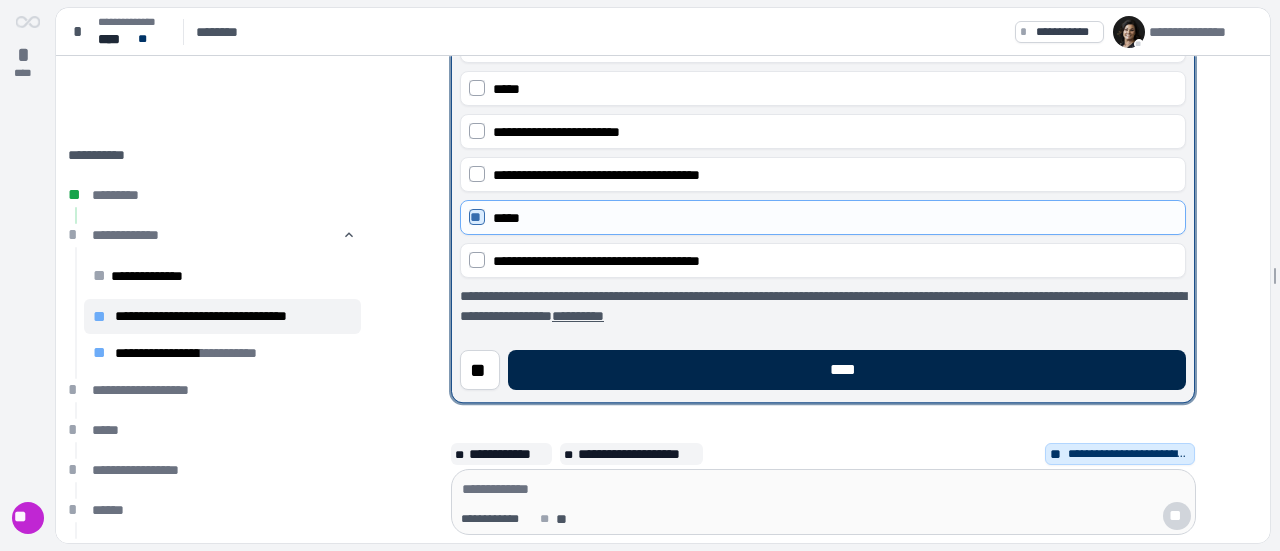 click on "****" at bounding box center [847, 370] 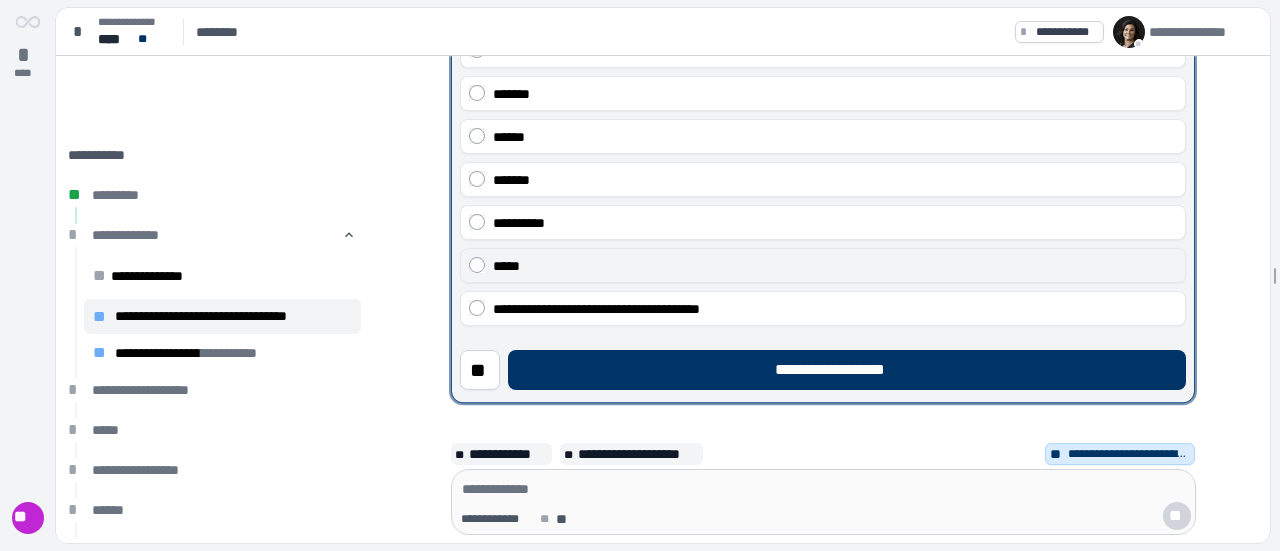 scroll, scrollTop: 200, scrollLeft: 0, axis: vertical 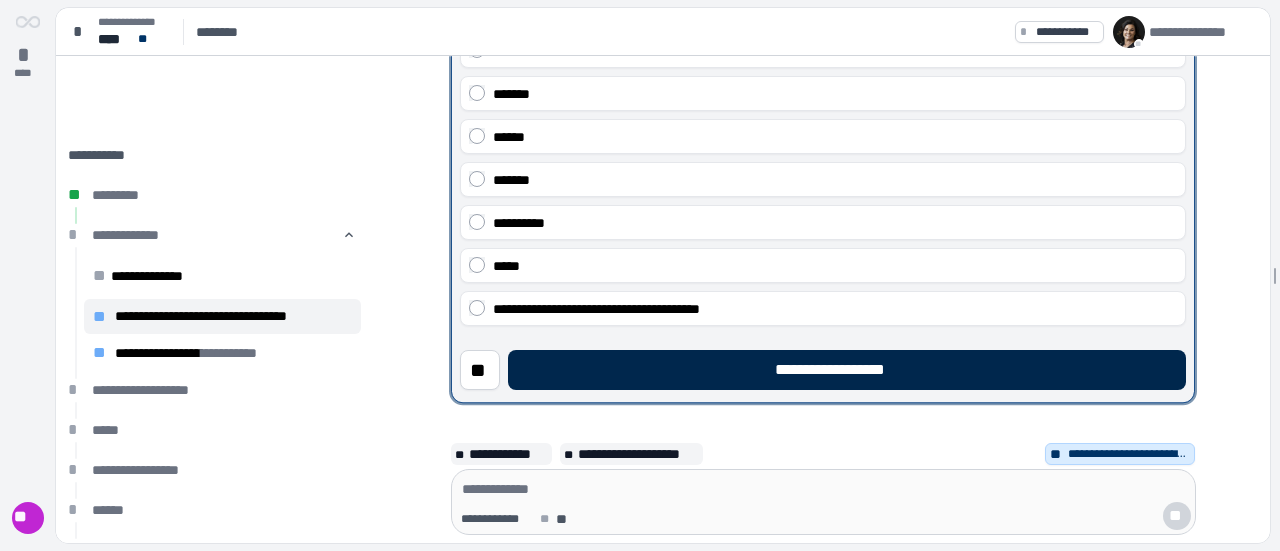 click on "**********" at bounding box center [847, 370] 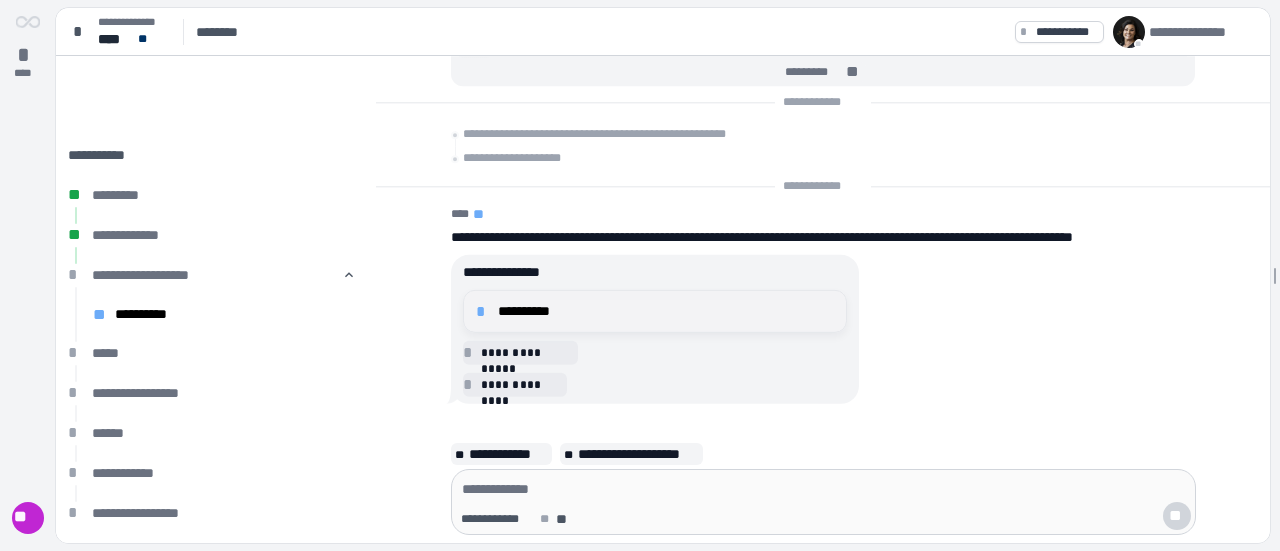 click on "**********" at bounding box center (655, 311) 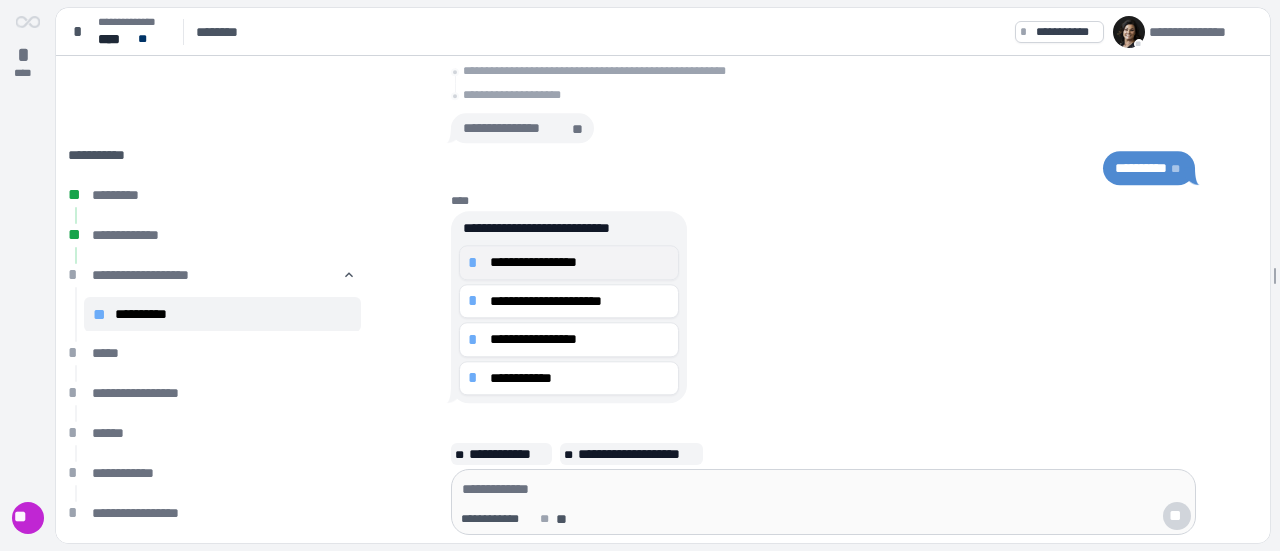 click on "**********" at bounding box center (580, 262) 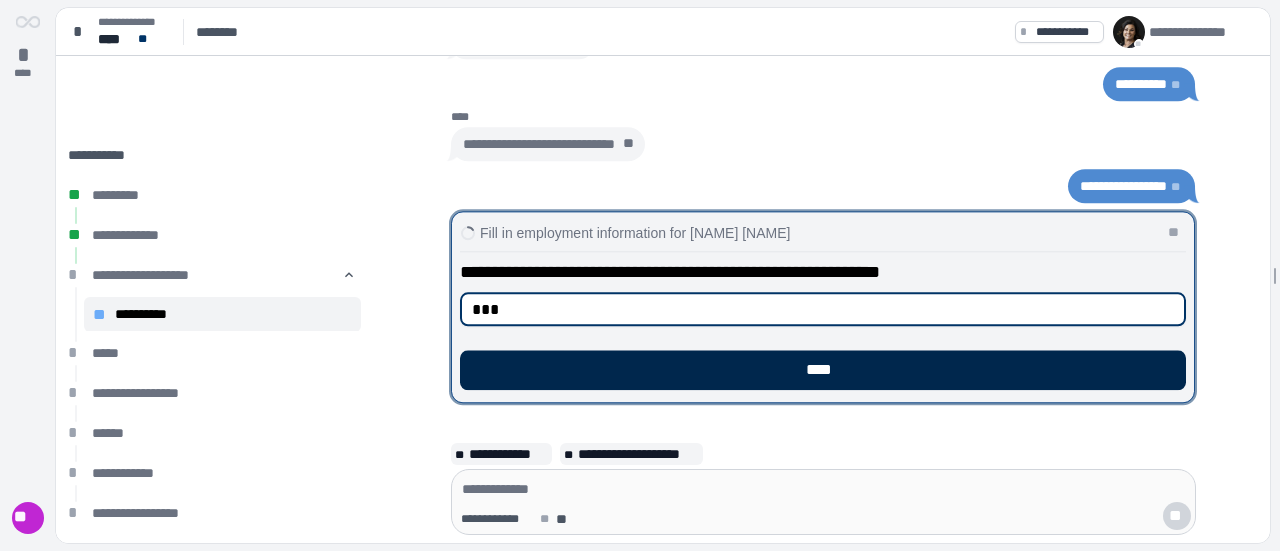 type on "***" 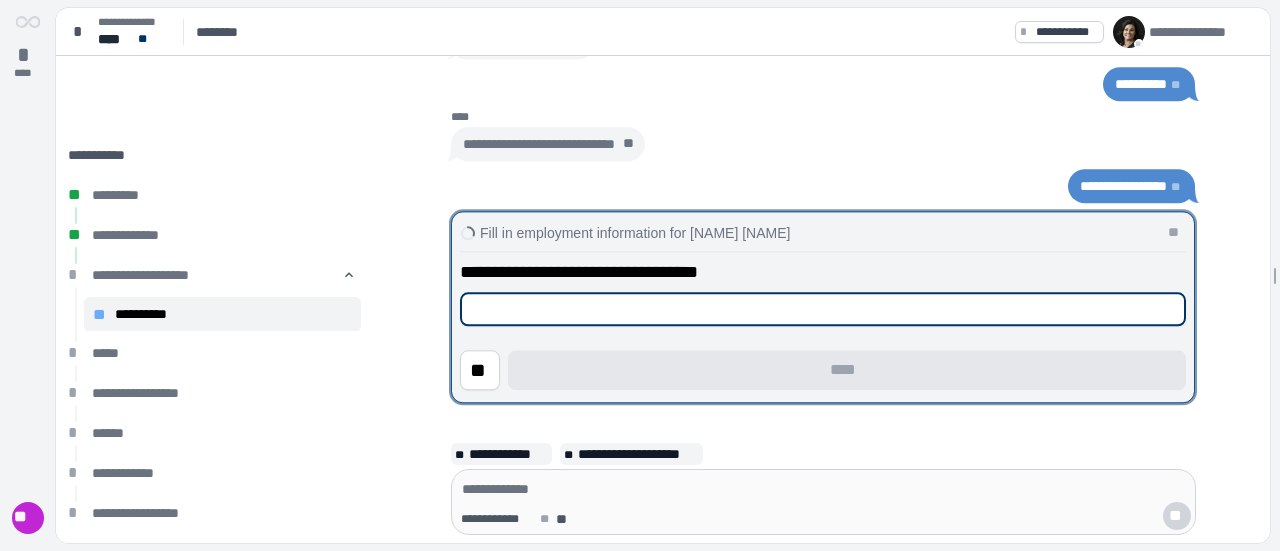 type on "*" 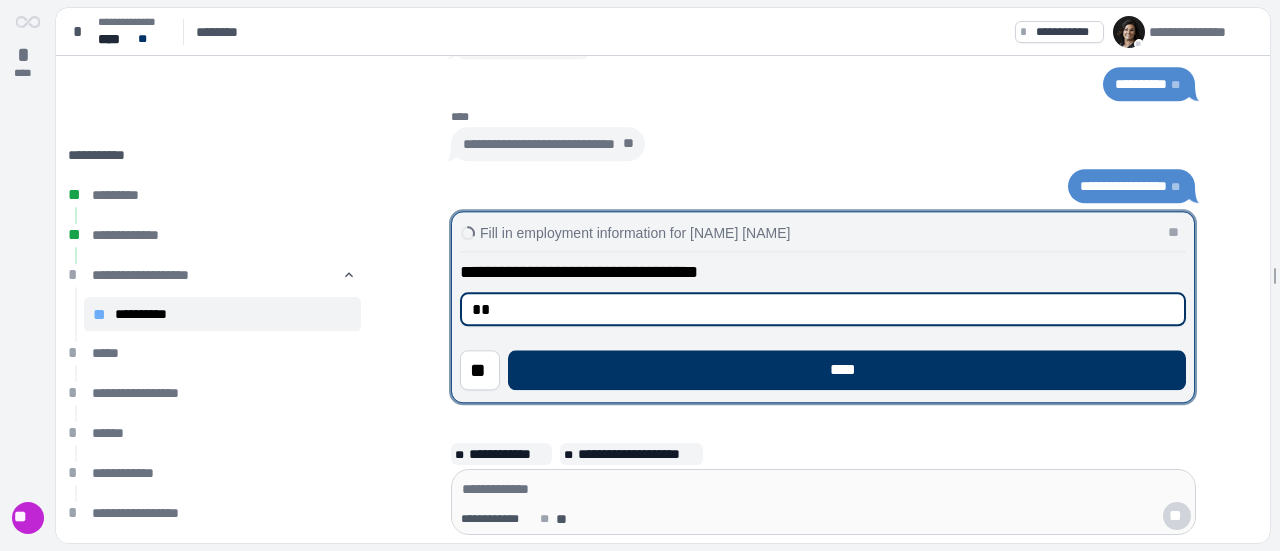 type on "*" 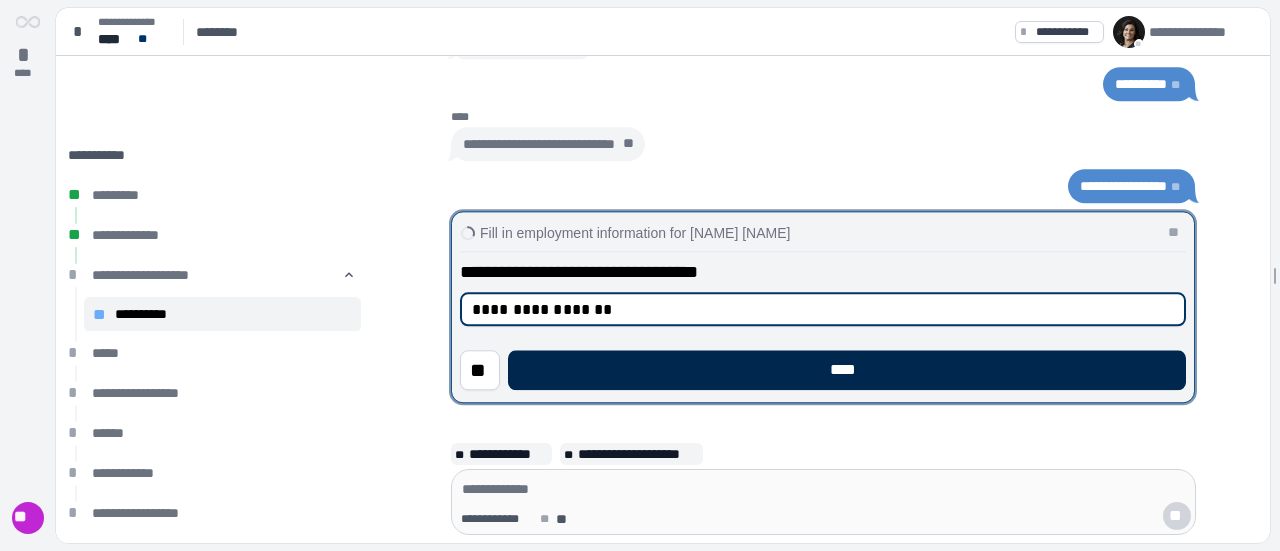 type on "**********" 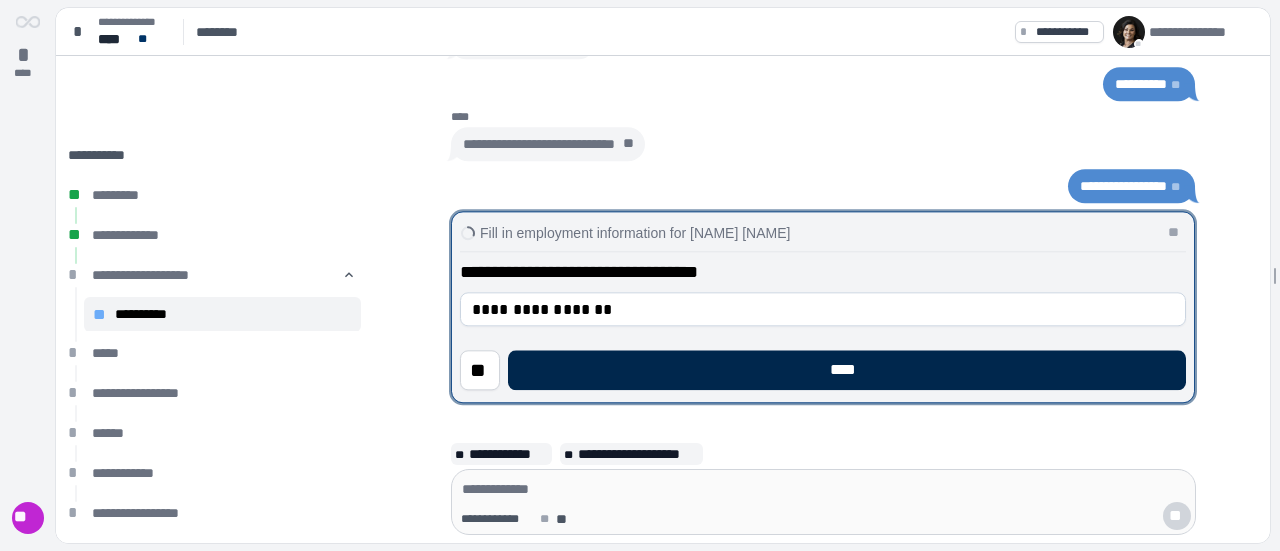 click on "****" at bounding box center [847, 370] 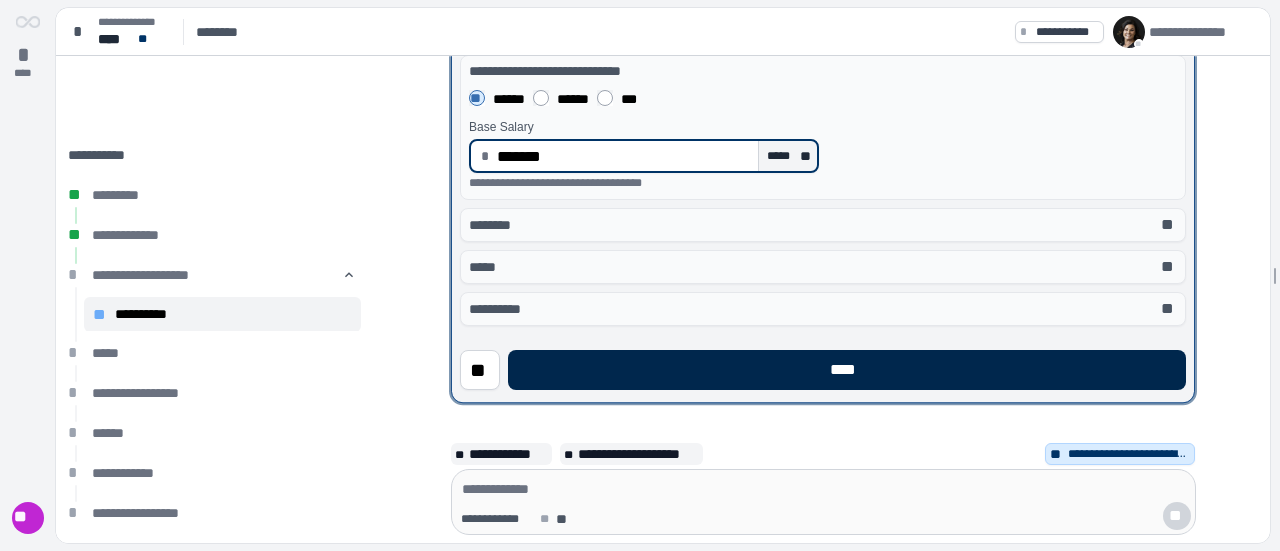 type on "**********" 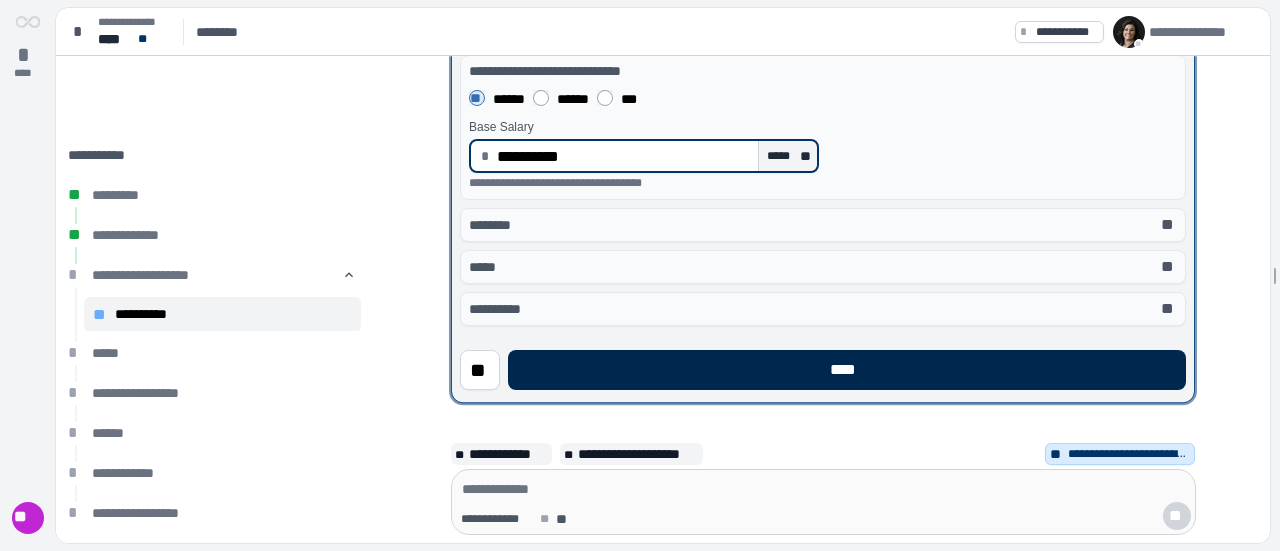 click on "****" at bounding box center [847, 370] 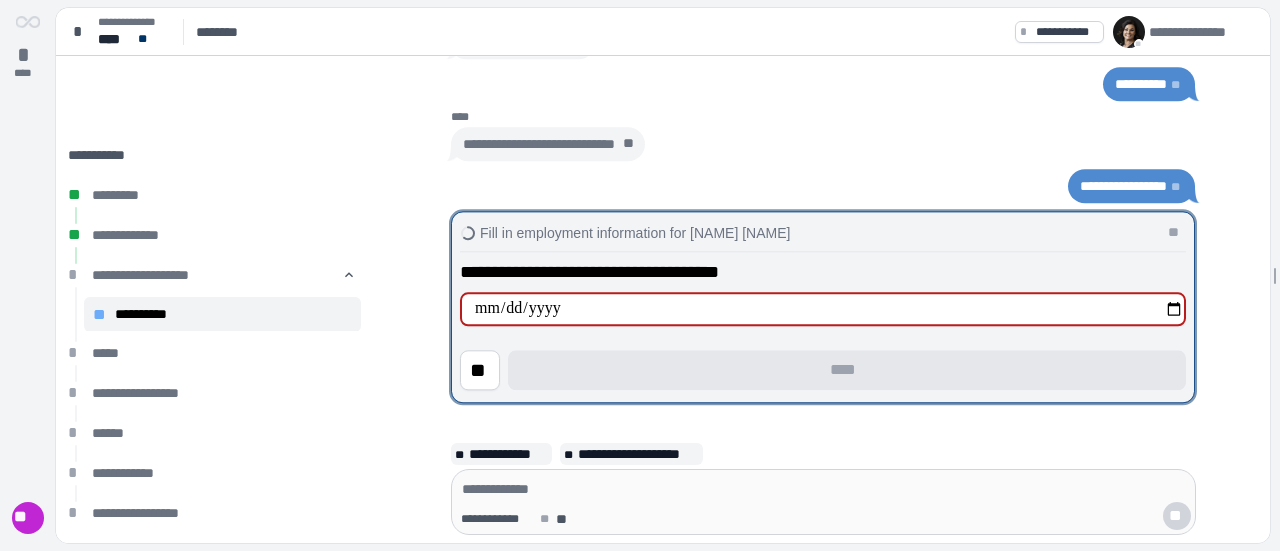 type on "**********" 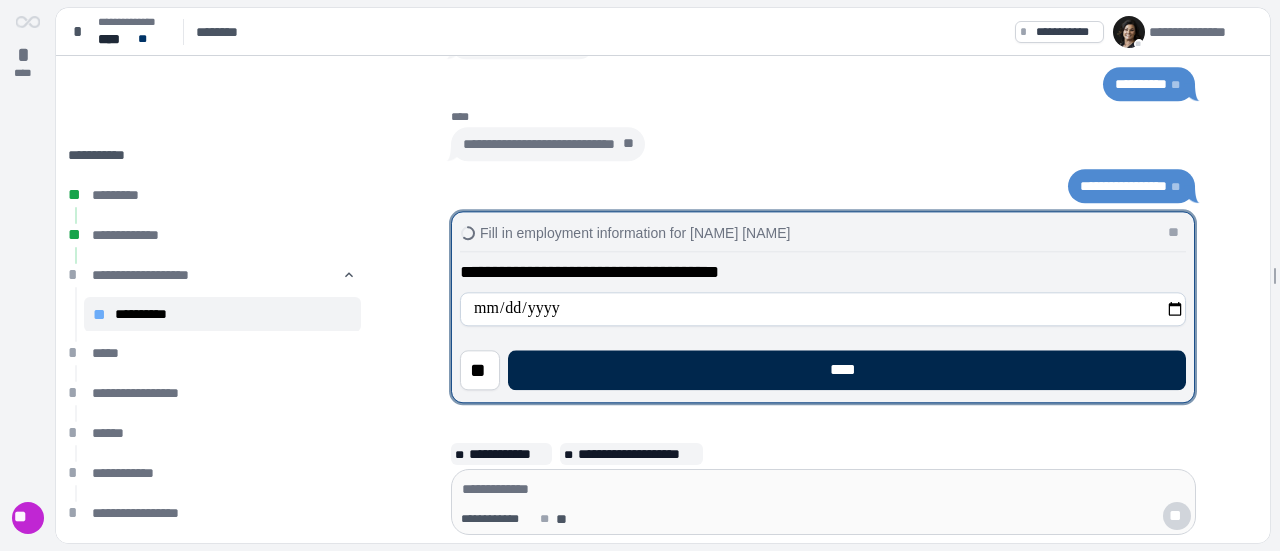 click on "****" at bounding box center [847, 370] 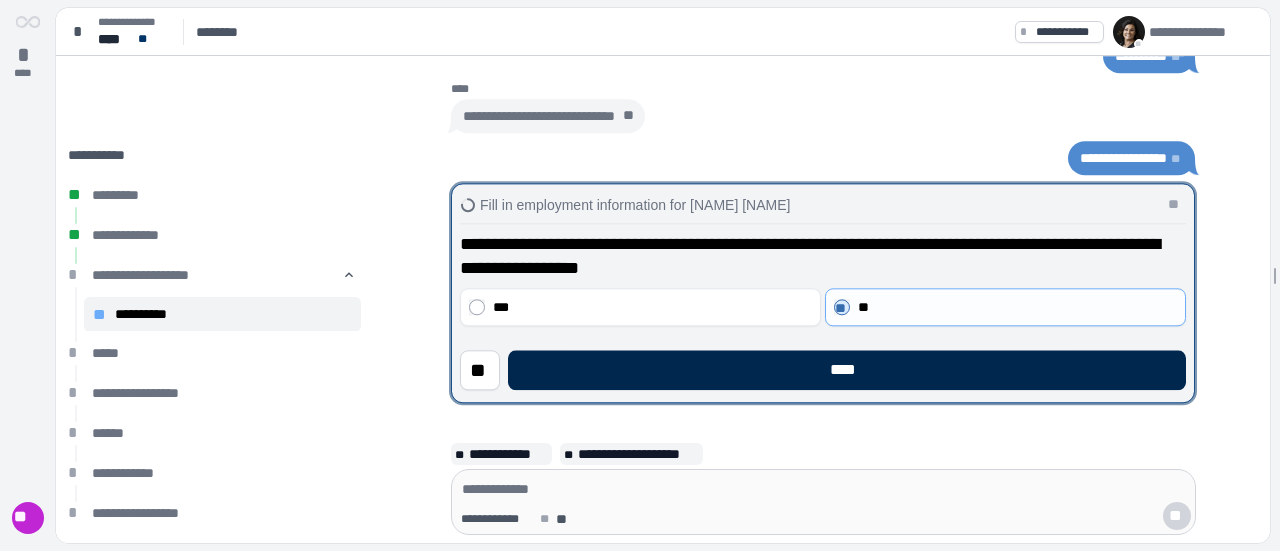 click on "****" at bounding box center [847, 370] 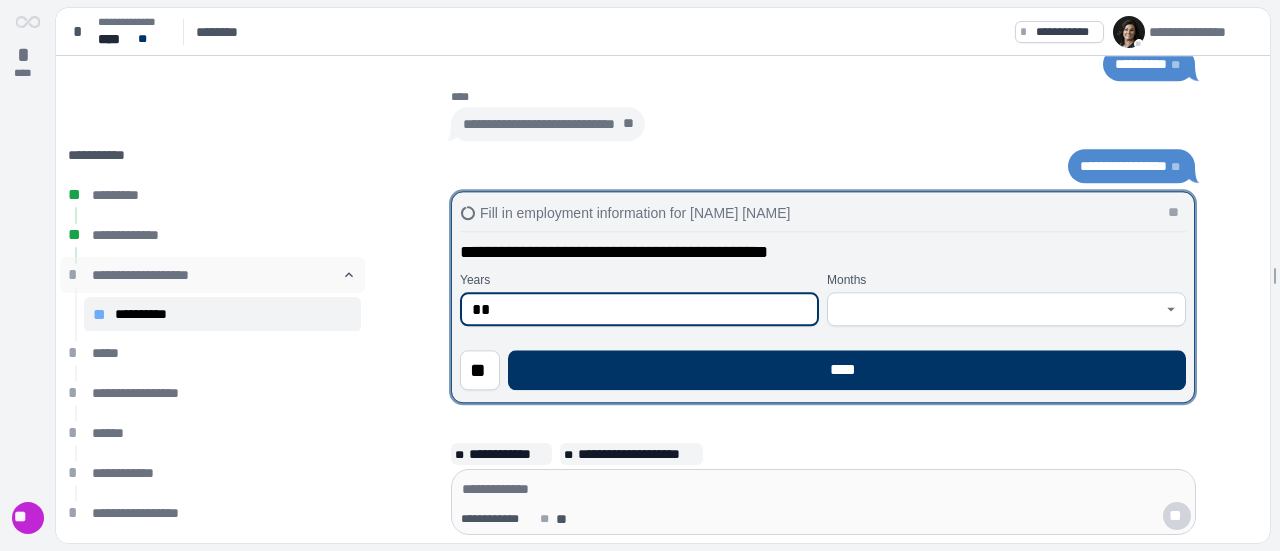 type on "**" 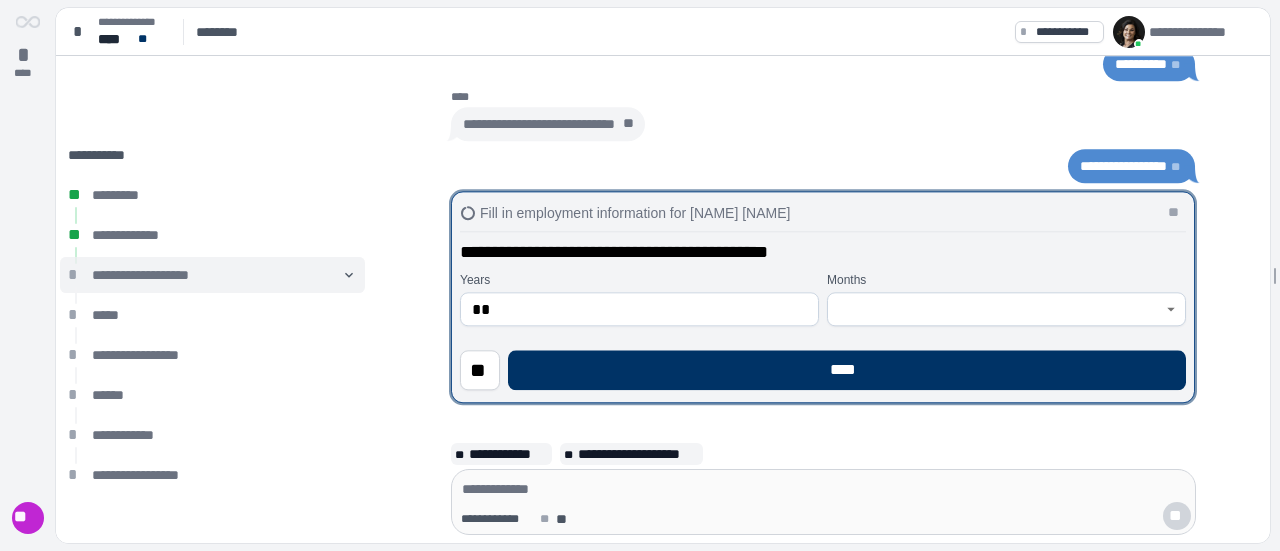 click on "**********" at bounding box center [212, 275] 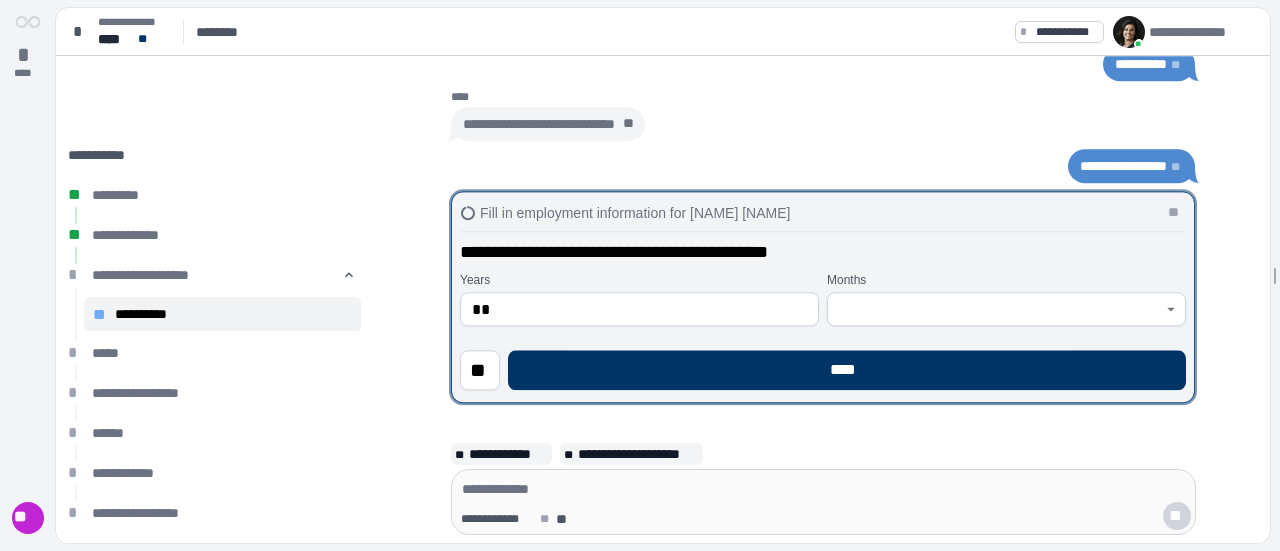 click on "**********" at bounding box center [1123, 166] 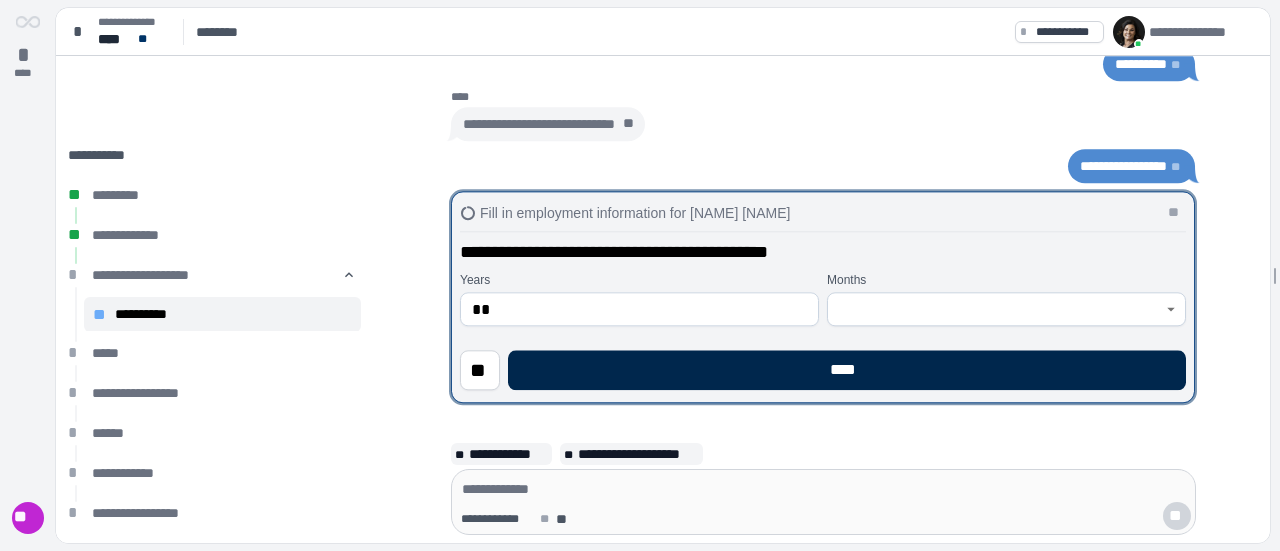 click on "****" at bounding box center (847, 370) 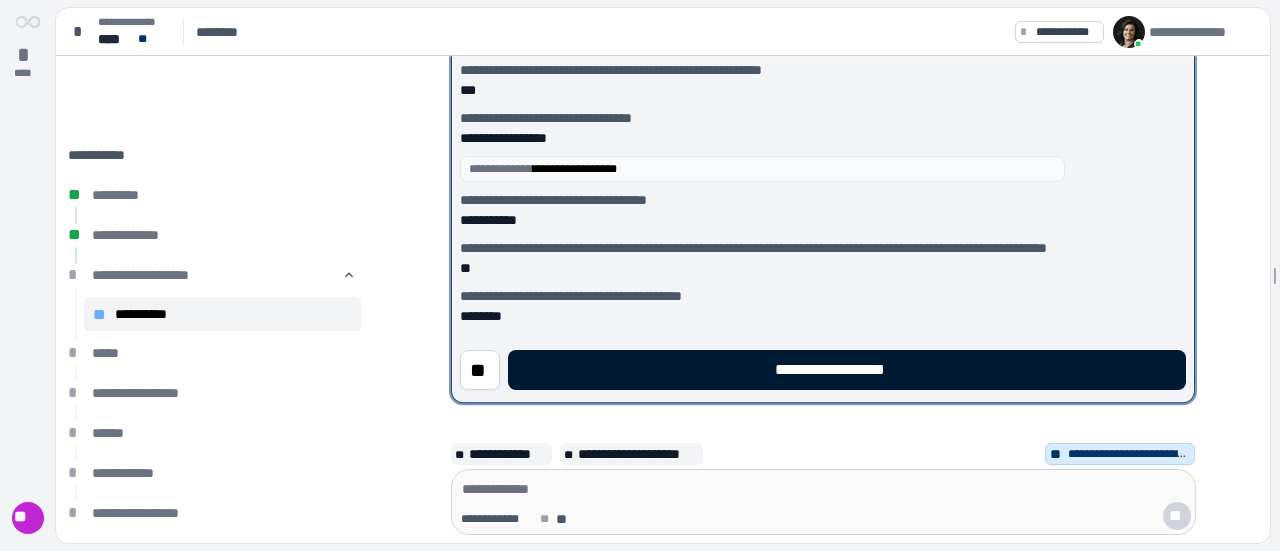 click on "**********" at bounding box center (847, 370) 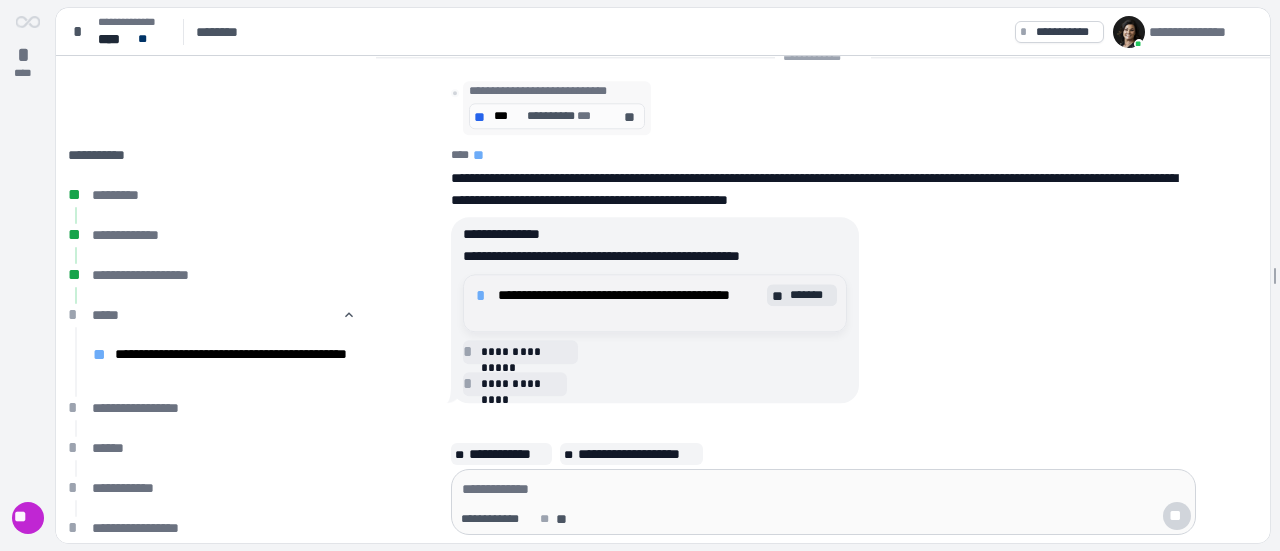 click on "**********" at bounding box center (630, 303) 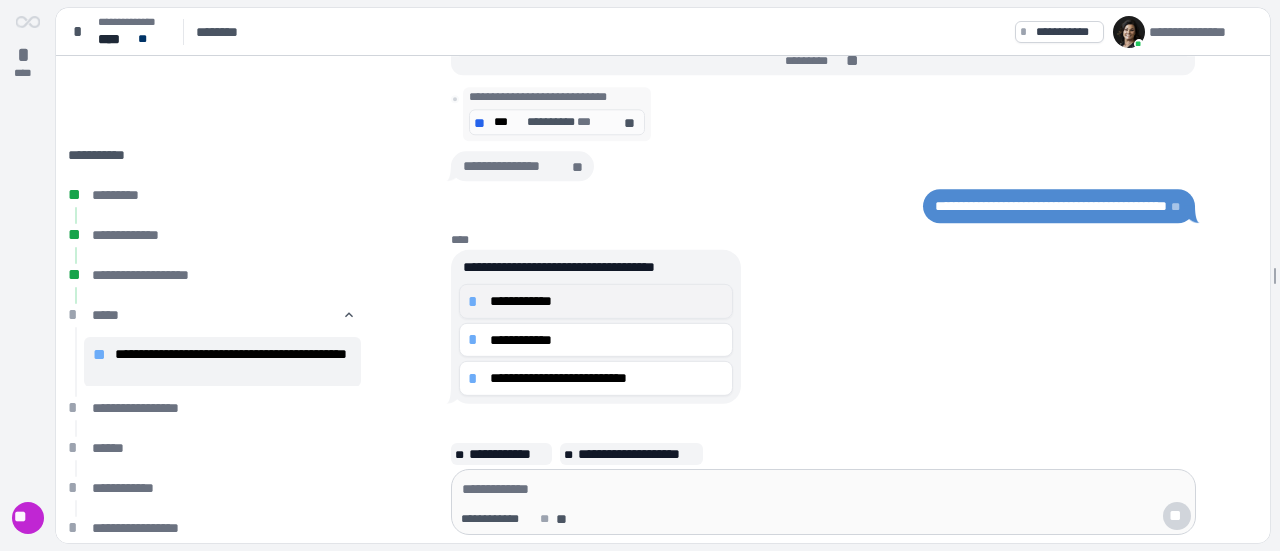 click on "*" at bounding box center (476, 301) 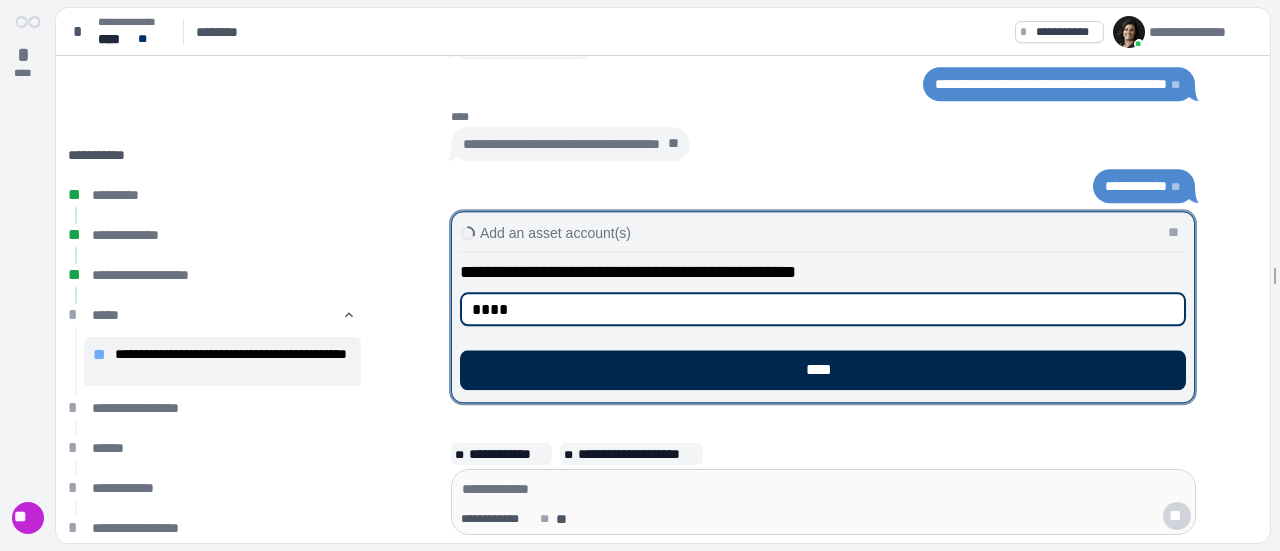 type on "****" 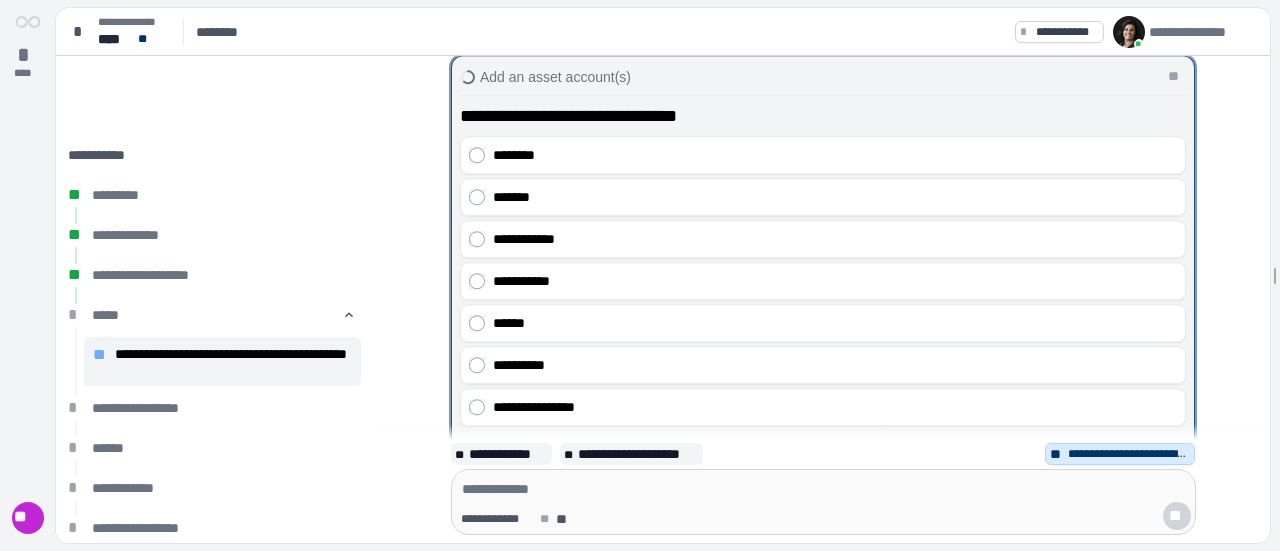 scroll, scrollTop: 200, scrollLeft: 0, axis: vertical 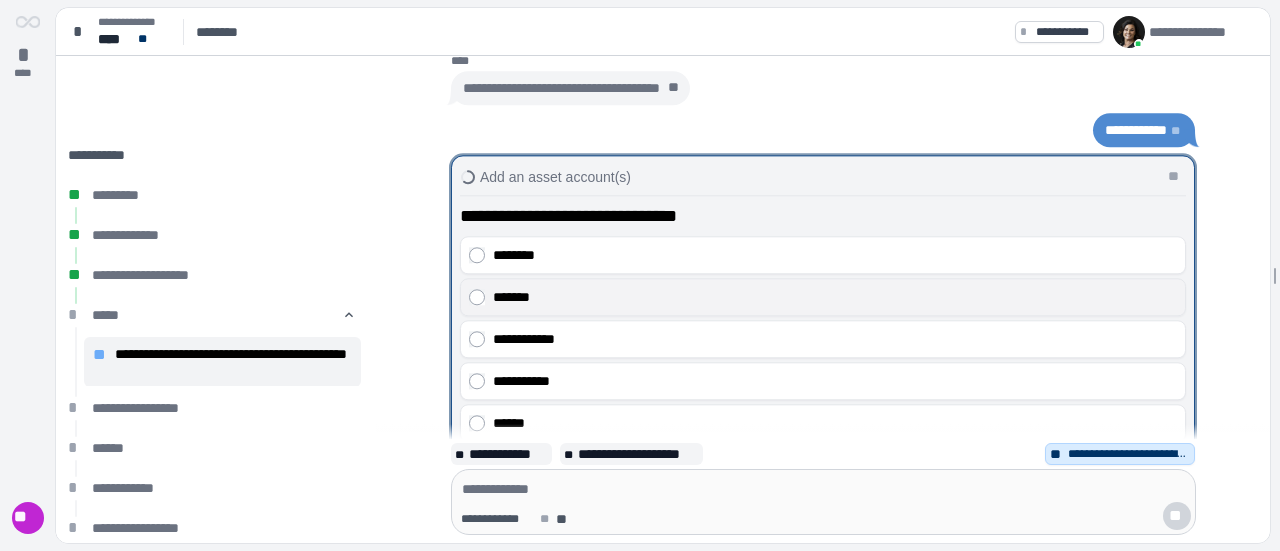 click on "*******" at bounding box center [823, 297] 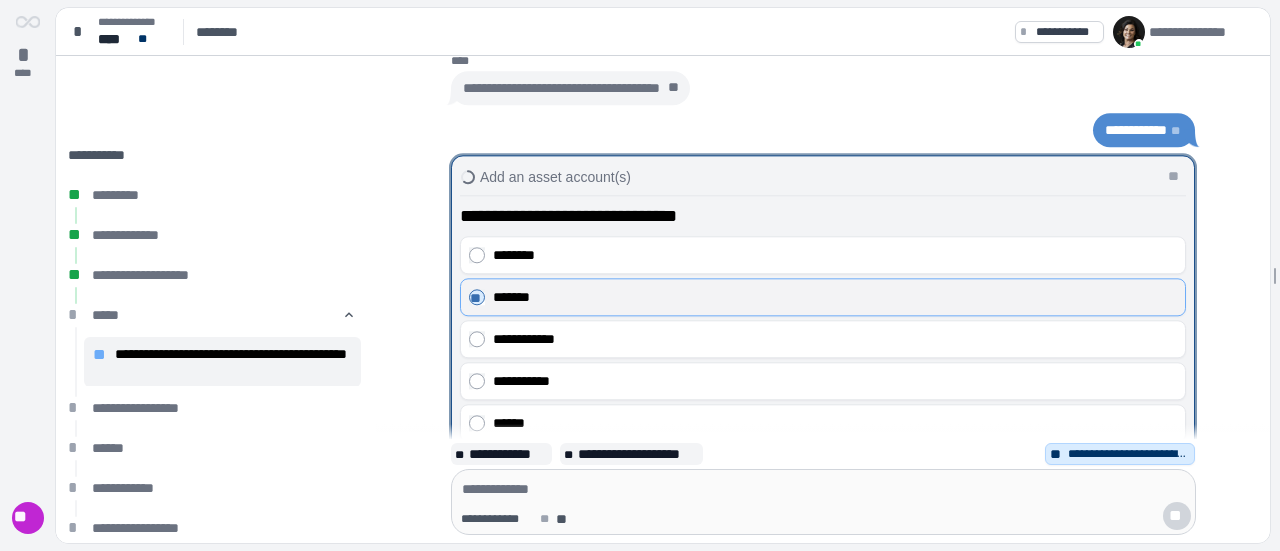 scroll, scrollTop: 0, scrollLeft: 0, axis: both 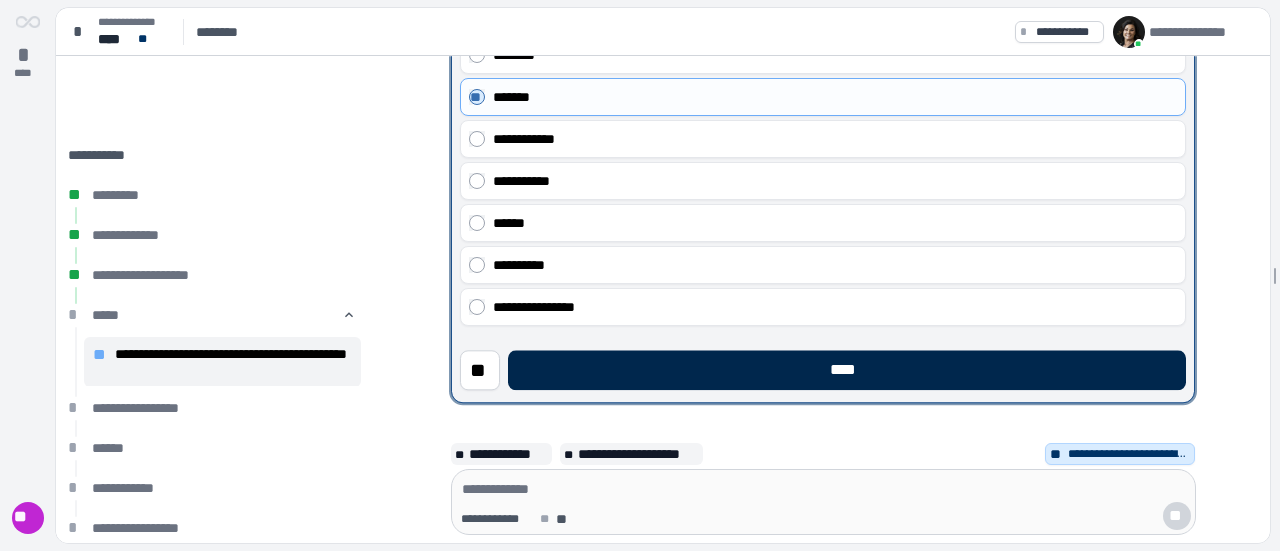 click on "****" at bounding box center [847, 370] 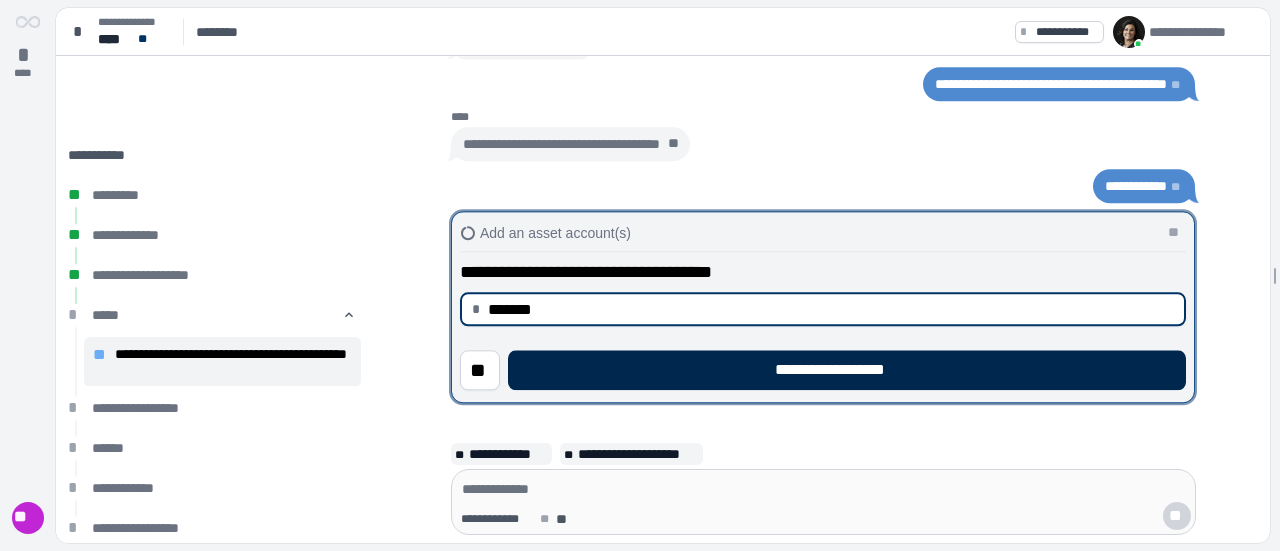type on "**********" 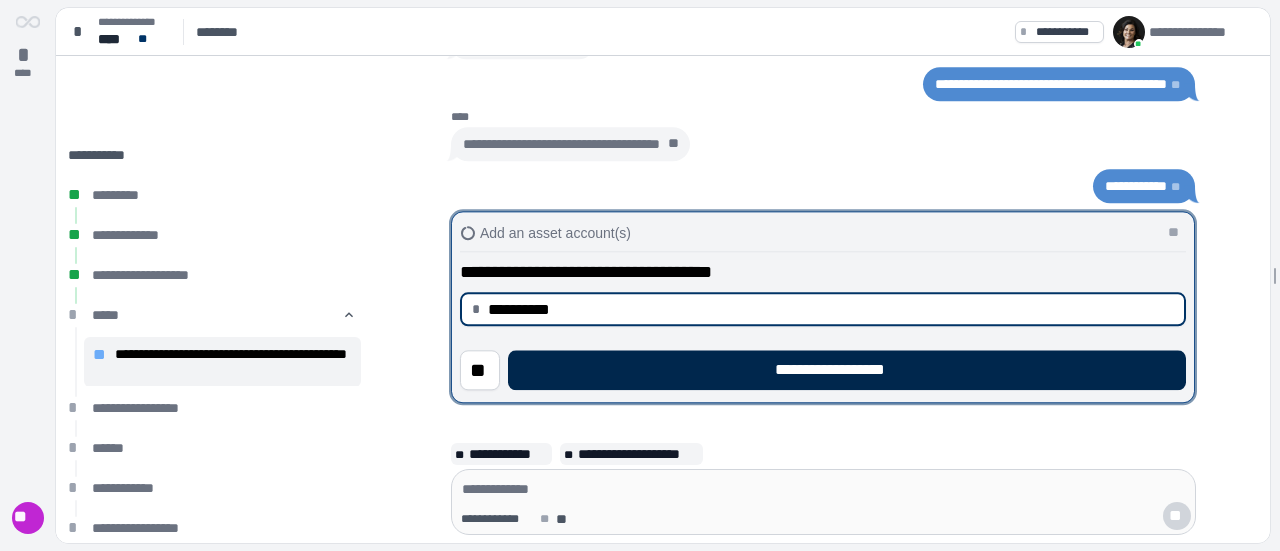 click on "**********" at bounding box center (847, 370) 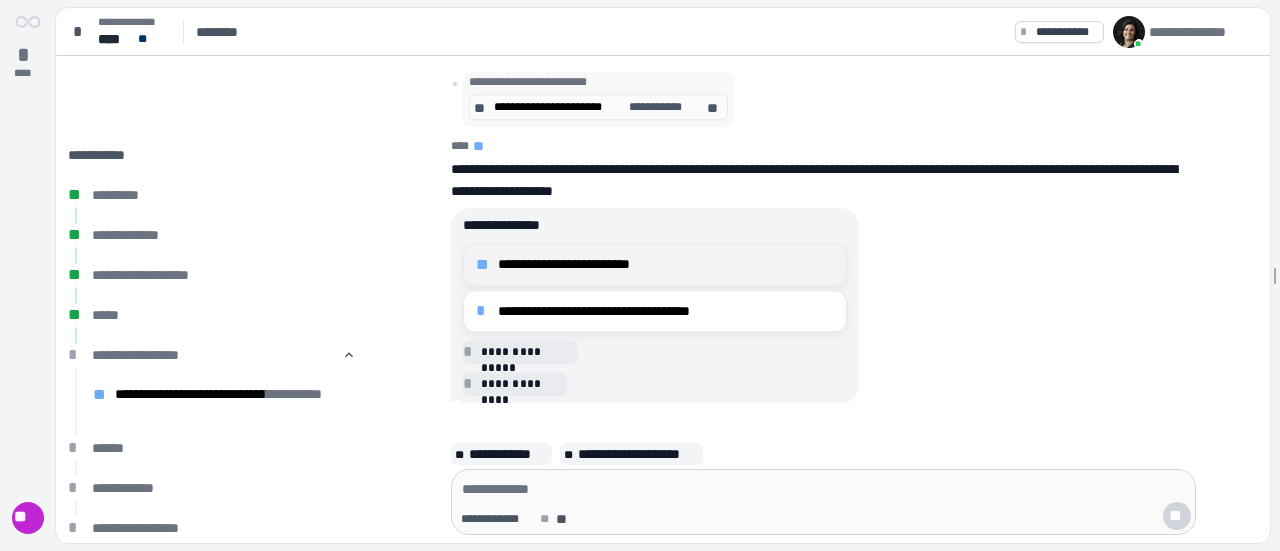 click on "**********" at bounding box center (666, 264) 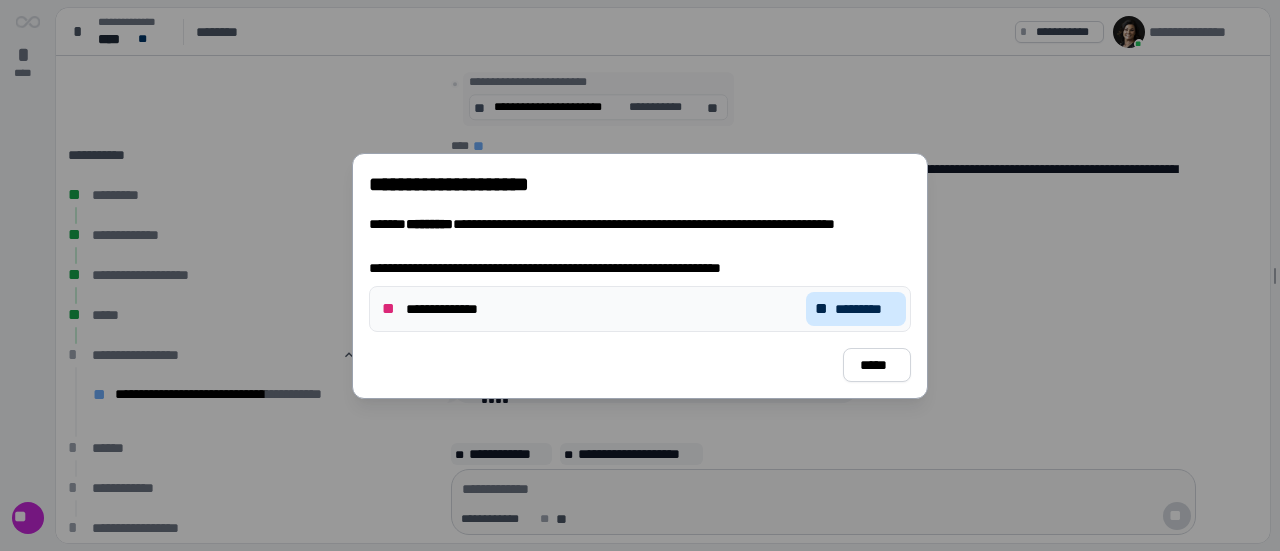 click on "*********" at bounding box center (866, 309) 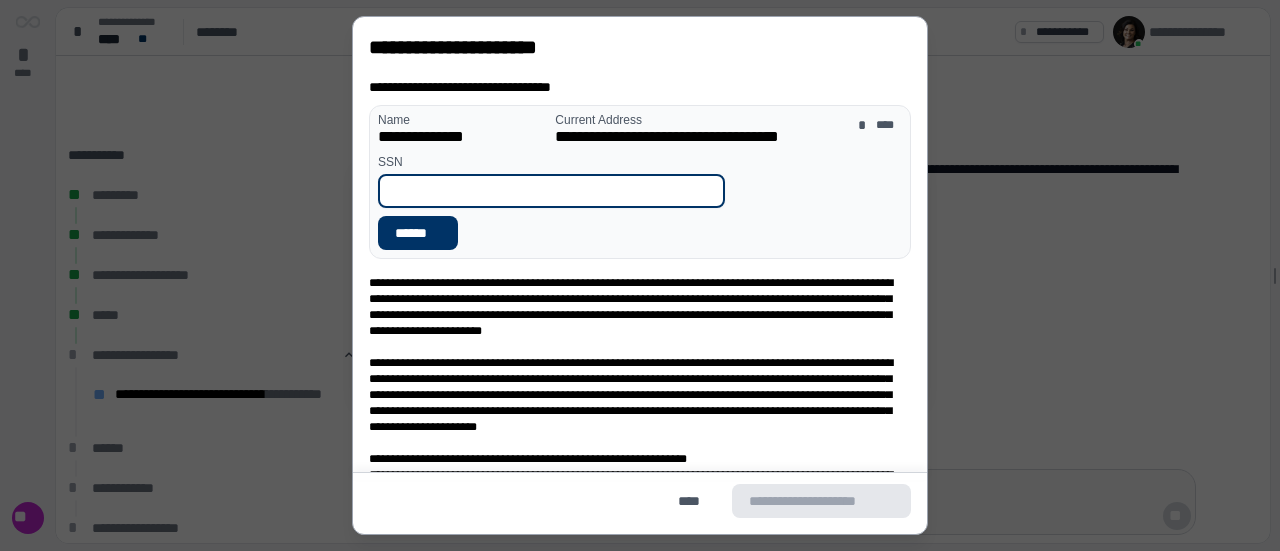 click at bounding box center (551, 191) 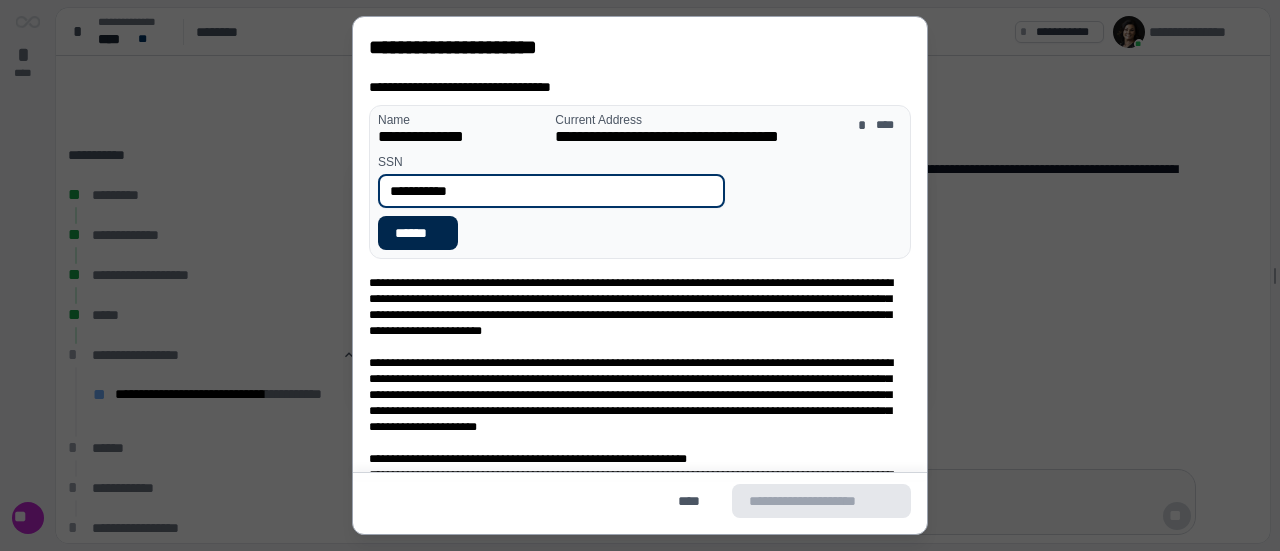 type on "**********" 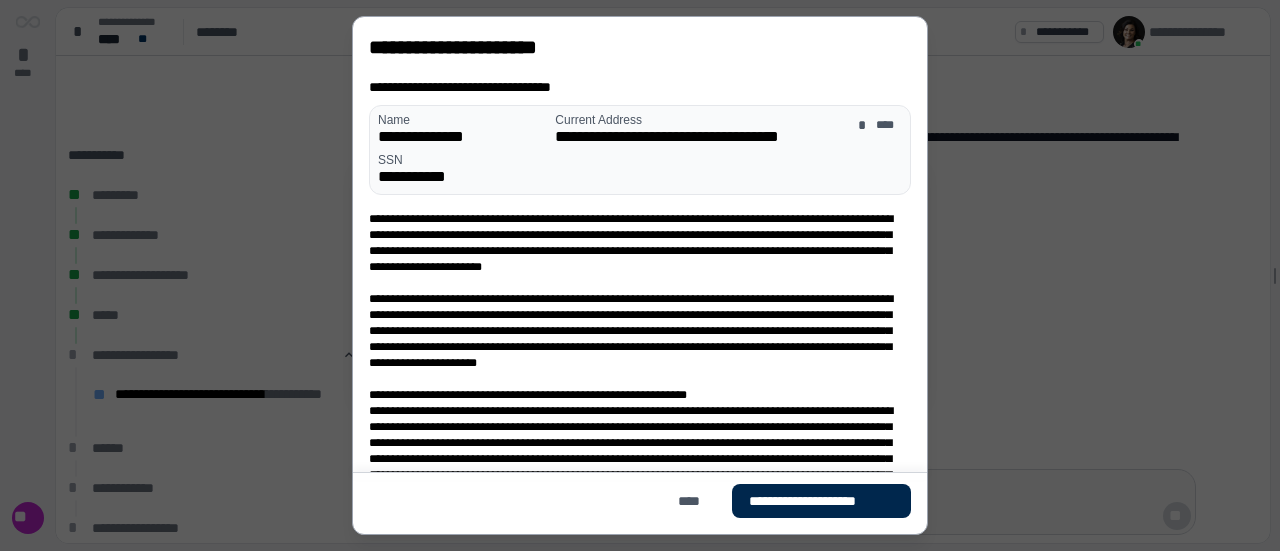 click on "**********" at bounding box center (821, 501) 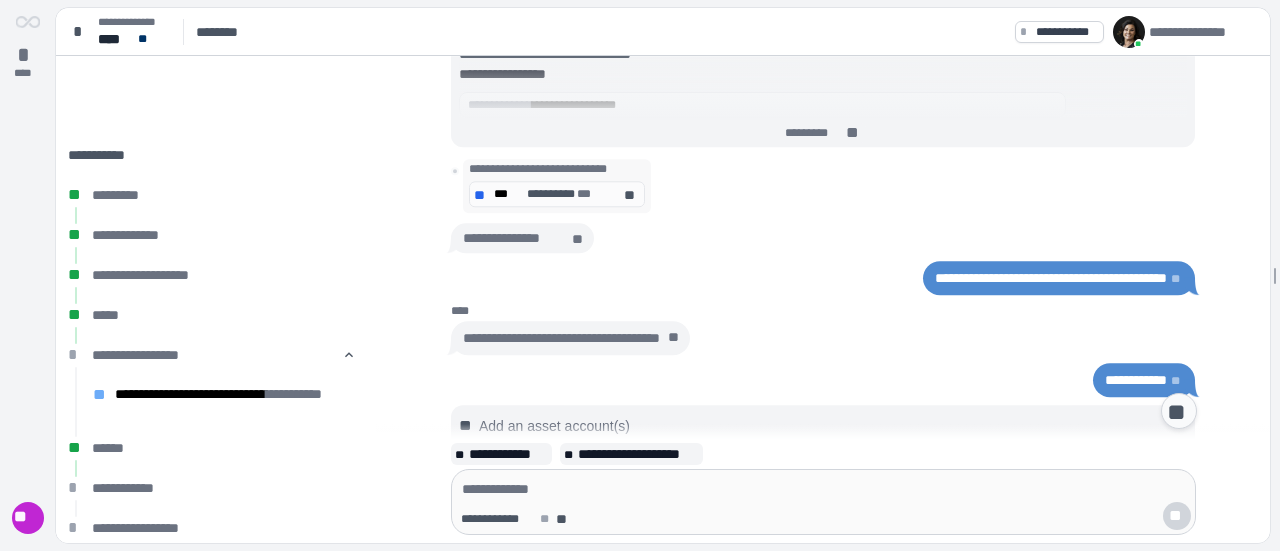 scroll, scrollTop: 500, scrollLeft: 0, axis: vertical 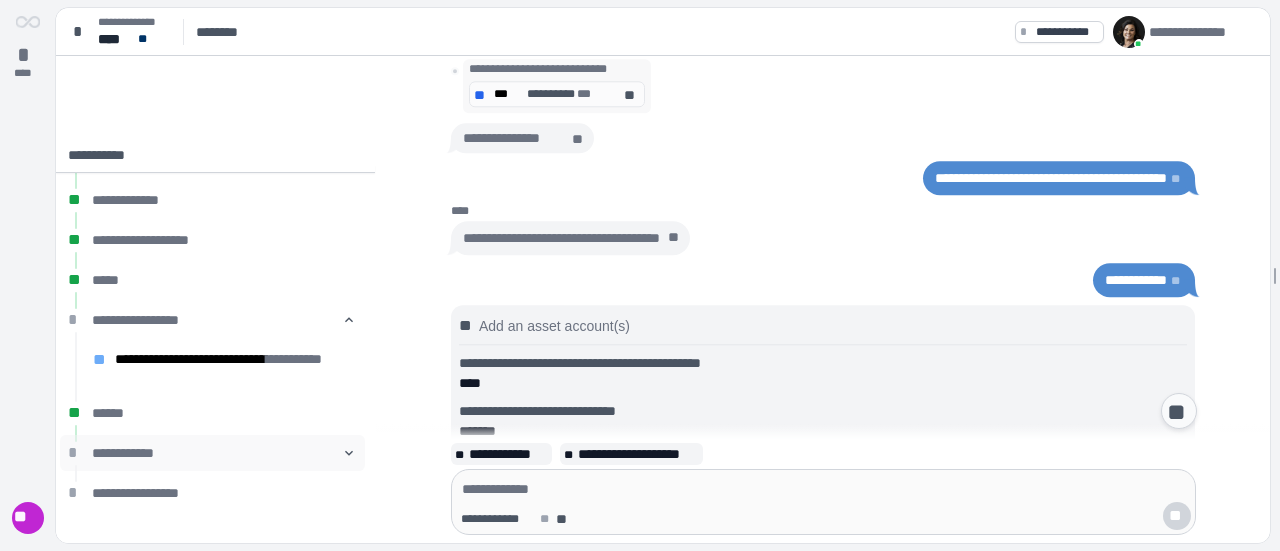 click on "**********" at bounding box center [212, 453] 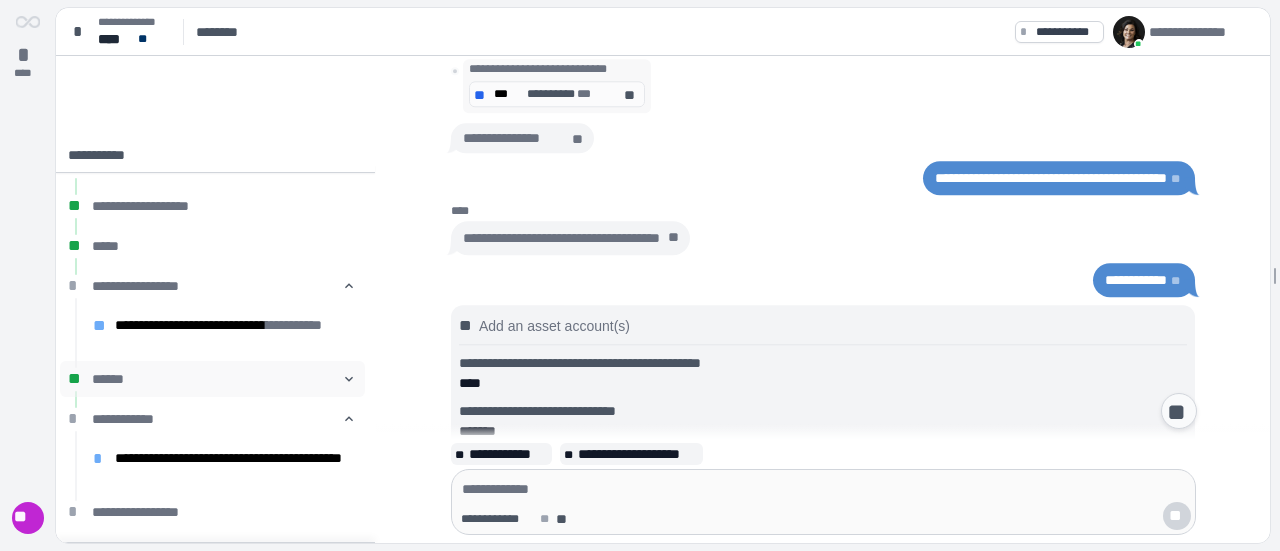 scroll, scrollTop: 88, scrollLeft: 0, axis: vertical 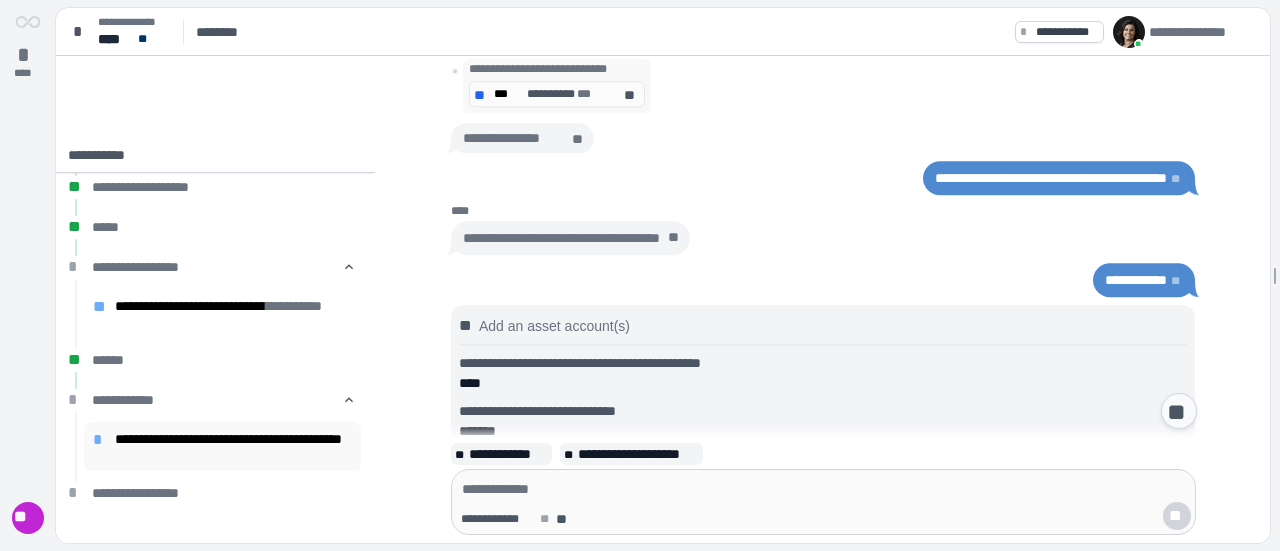 click on "**********" at bounding box center (234, 447) 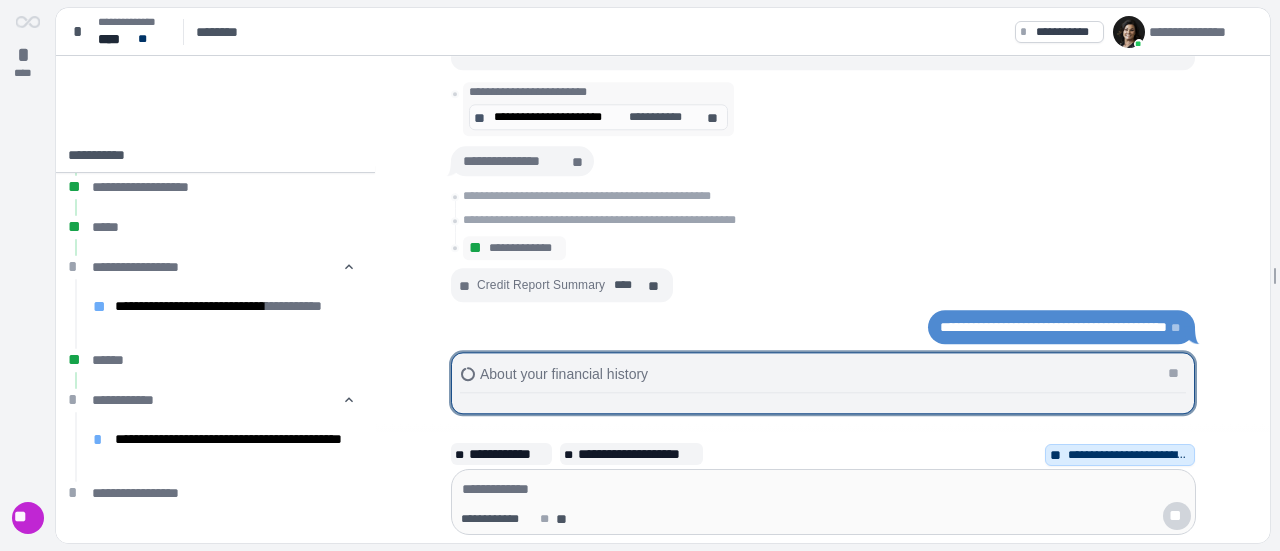 scroll, scrollTop: 0, scrollLeft: 0, axis: both 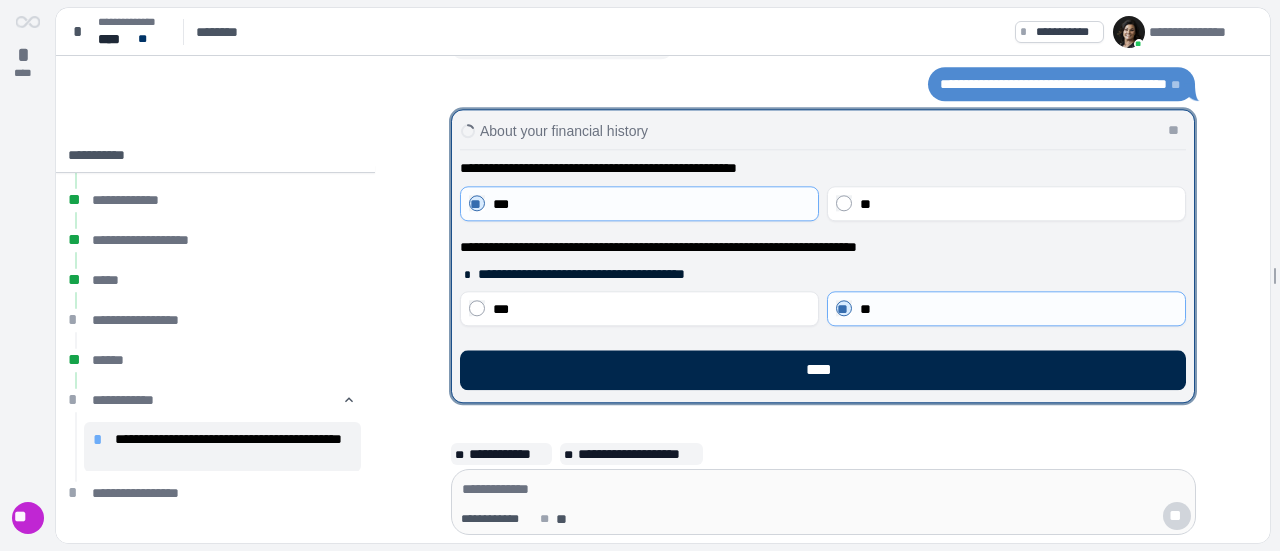 click on "****" at bounding box center [823, 370] 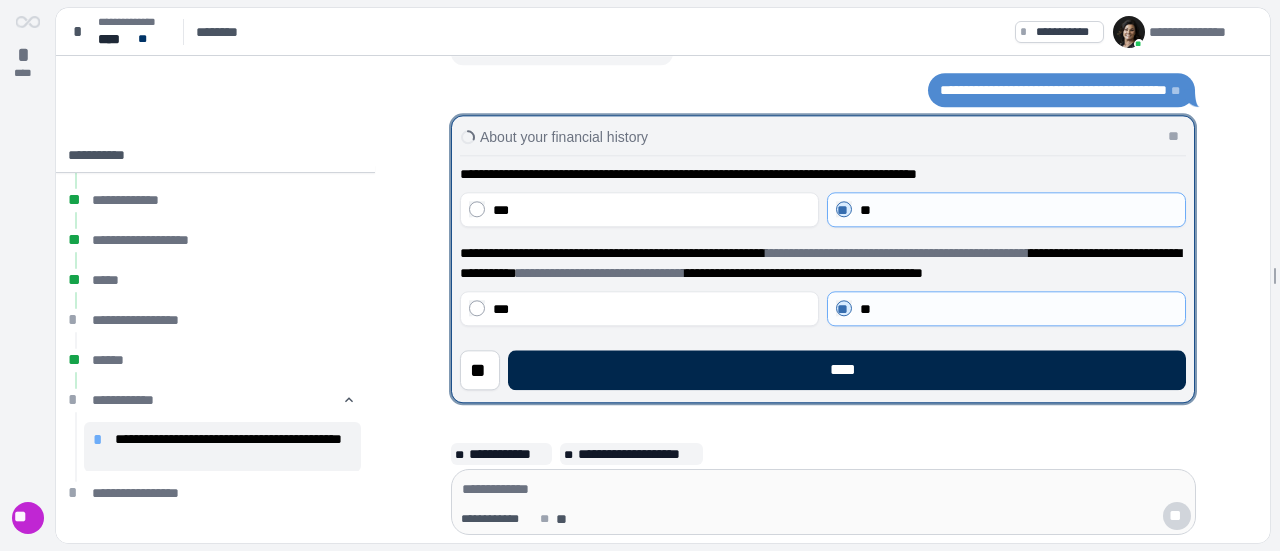 click on "****" at bounding box center [847, 370] 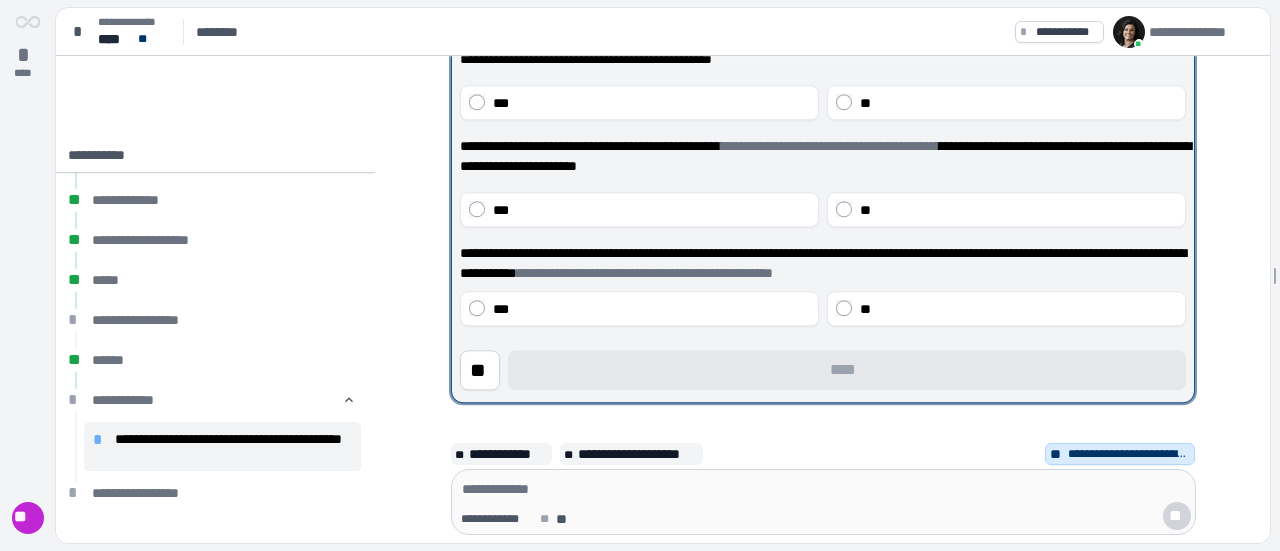 scroll, scrollTop: 200, scrollLeft: 0, axis: vertical 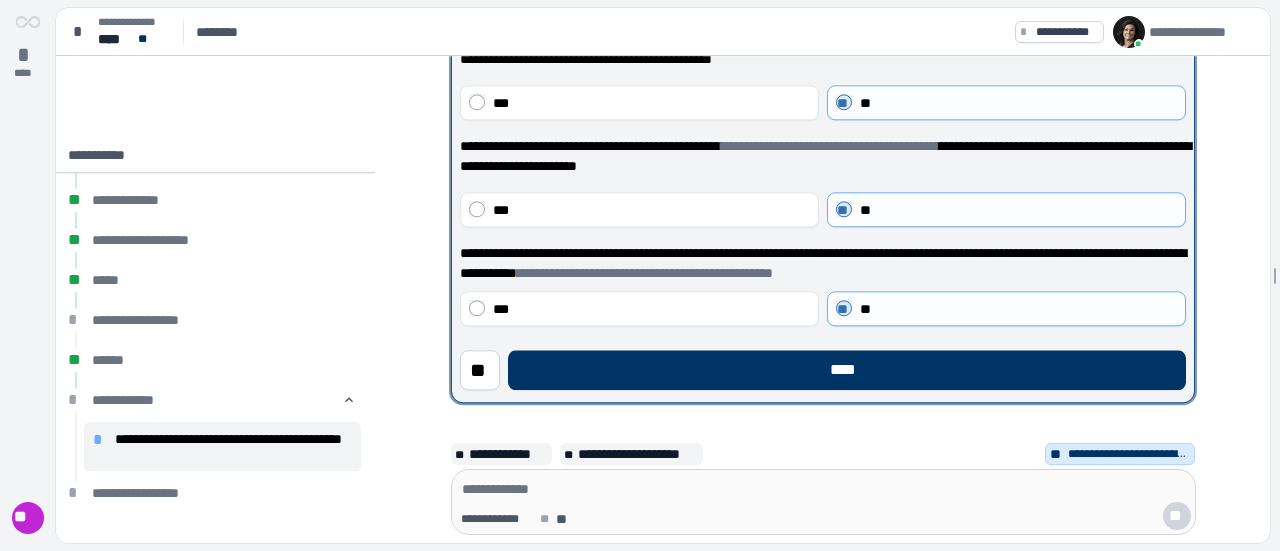 click on "****" at bounding box center [847, 370] 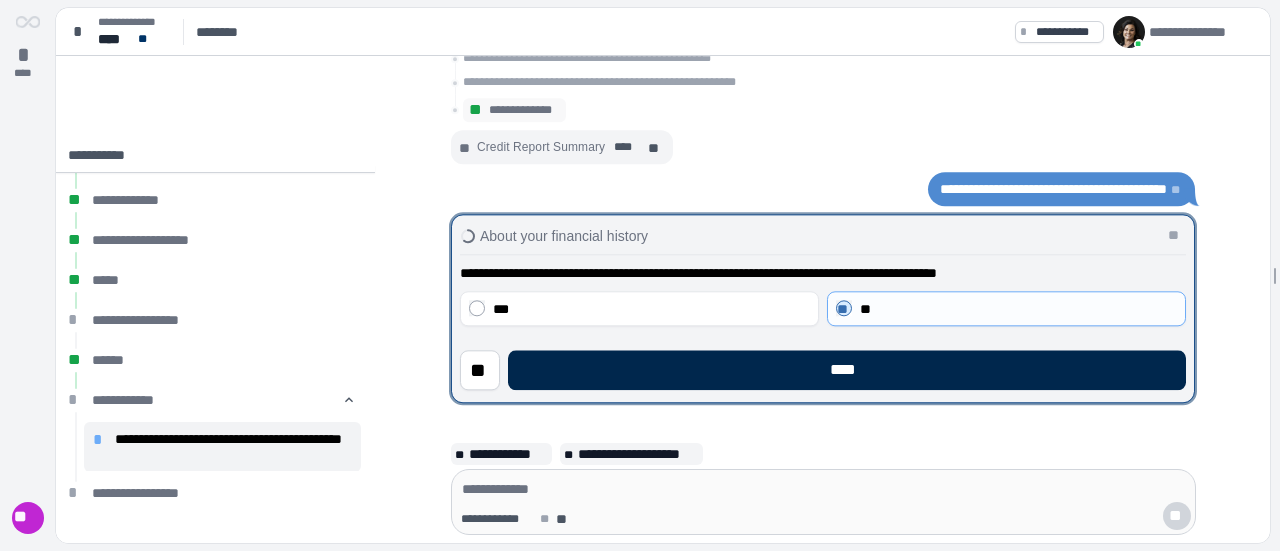 click on "****" at bounding box center [847, 370] 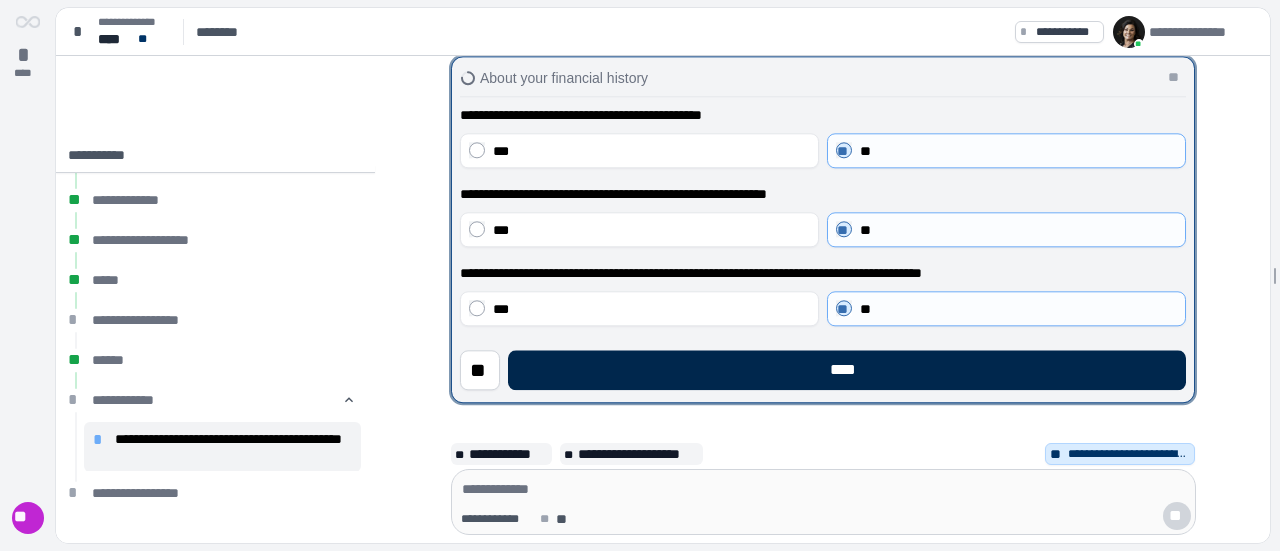 click on "****" at bounding box center [847, 370] 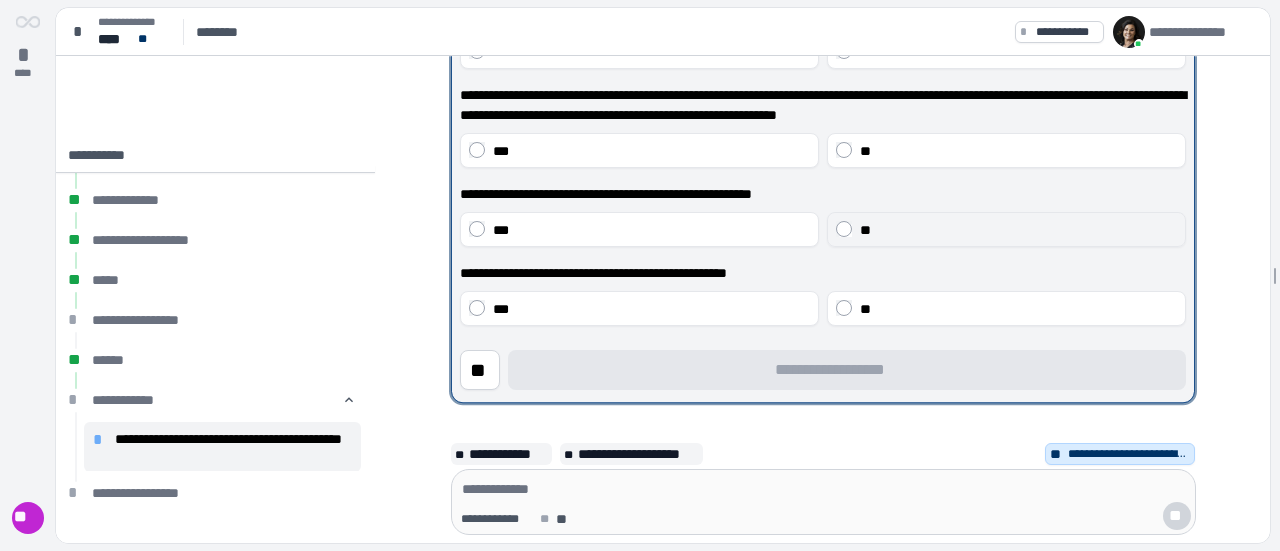scroll, scrollTop: 100, scrollLeft: 0, axis: vertical 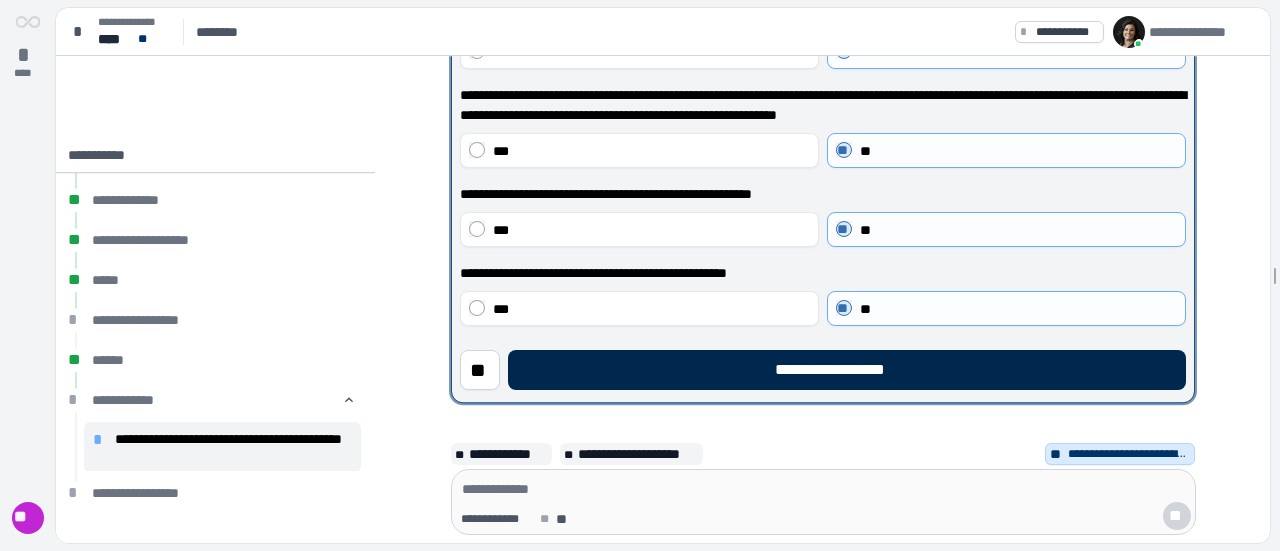 click on "**********" at bounding box center [847, 370] 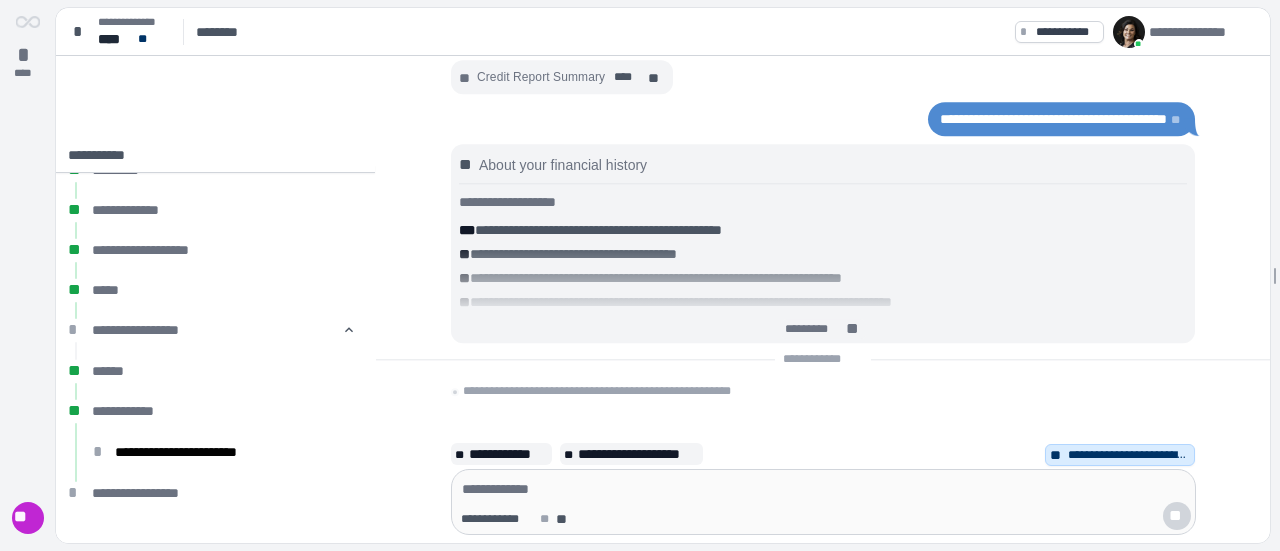scroll, scrollTop: 35, scrollLeft: 0, axis: vertical 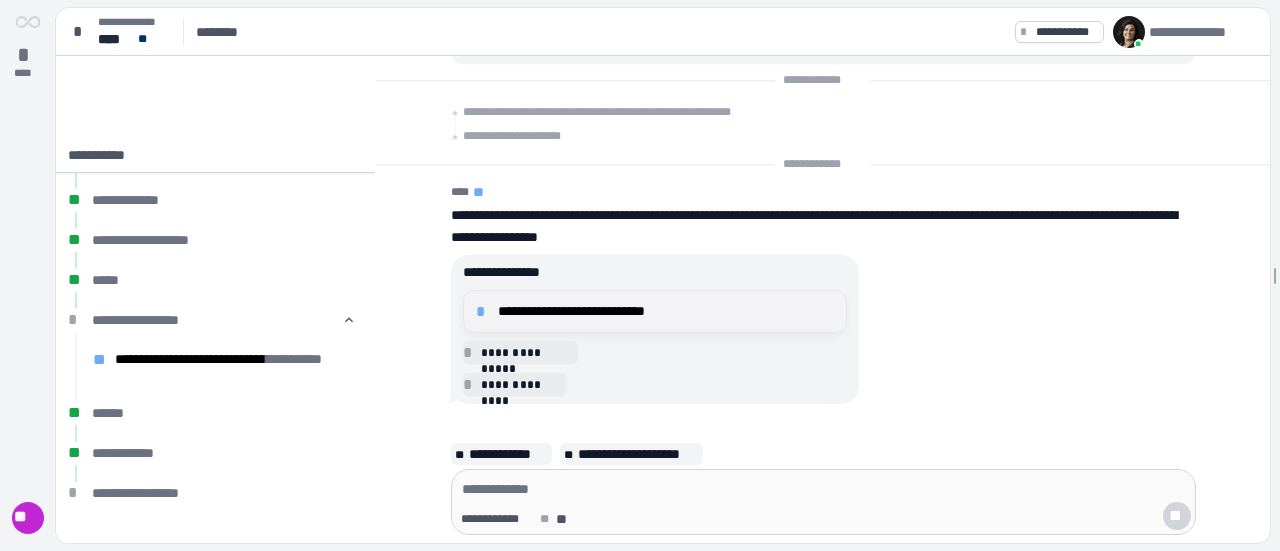 click on "**********" at bounding box center [666, 311] 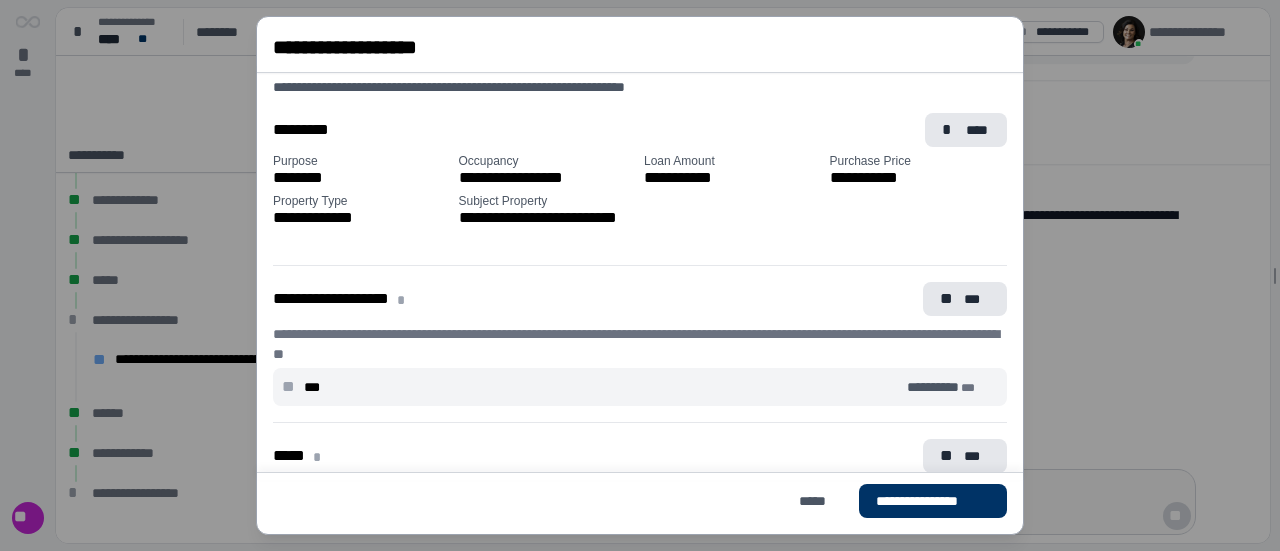 scroll, scrollTop: 300, scrollLeft: 0, axis: vertical 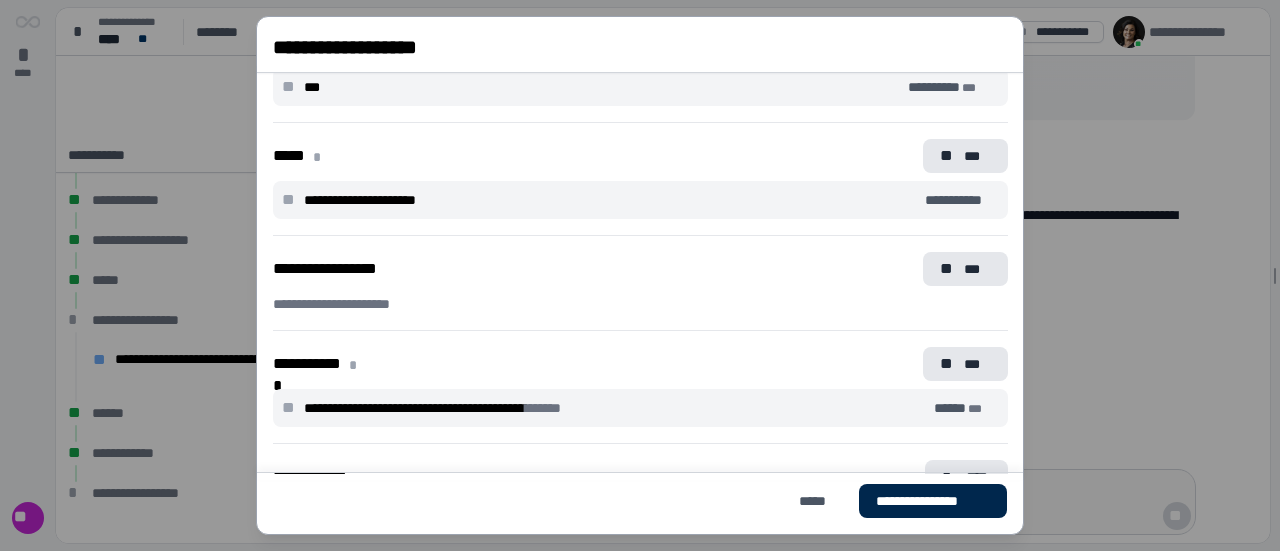 click on "**********" at bounding box center [933, 501] 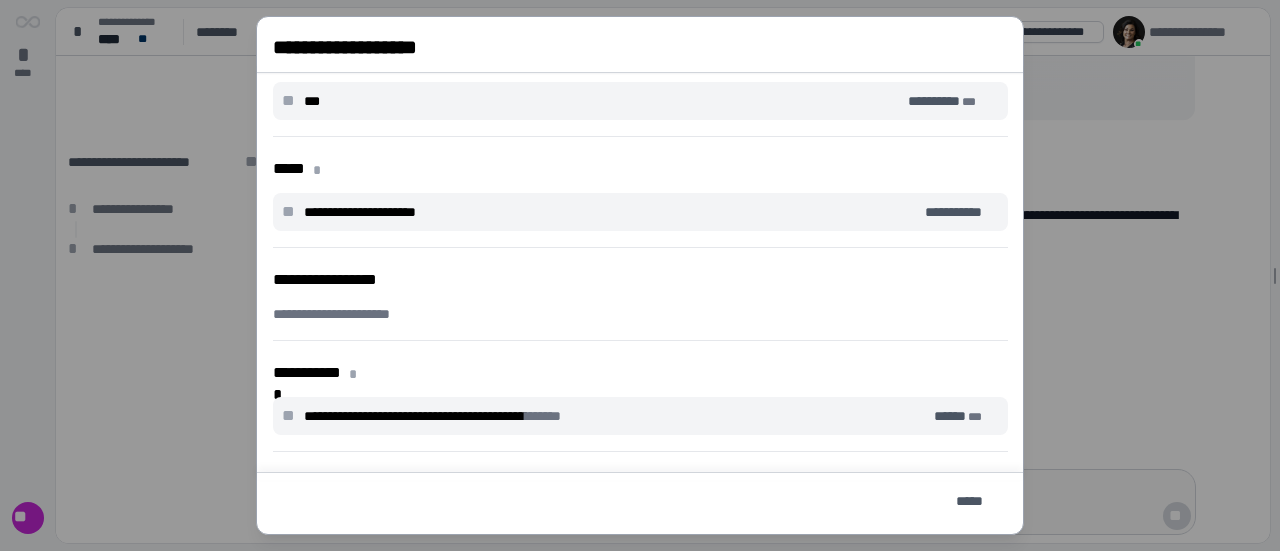 scroll, scrollTop: 0, scrollLeft: 0, axis: both 